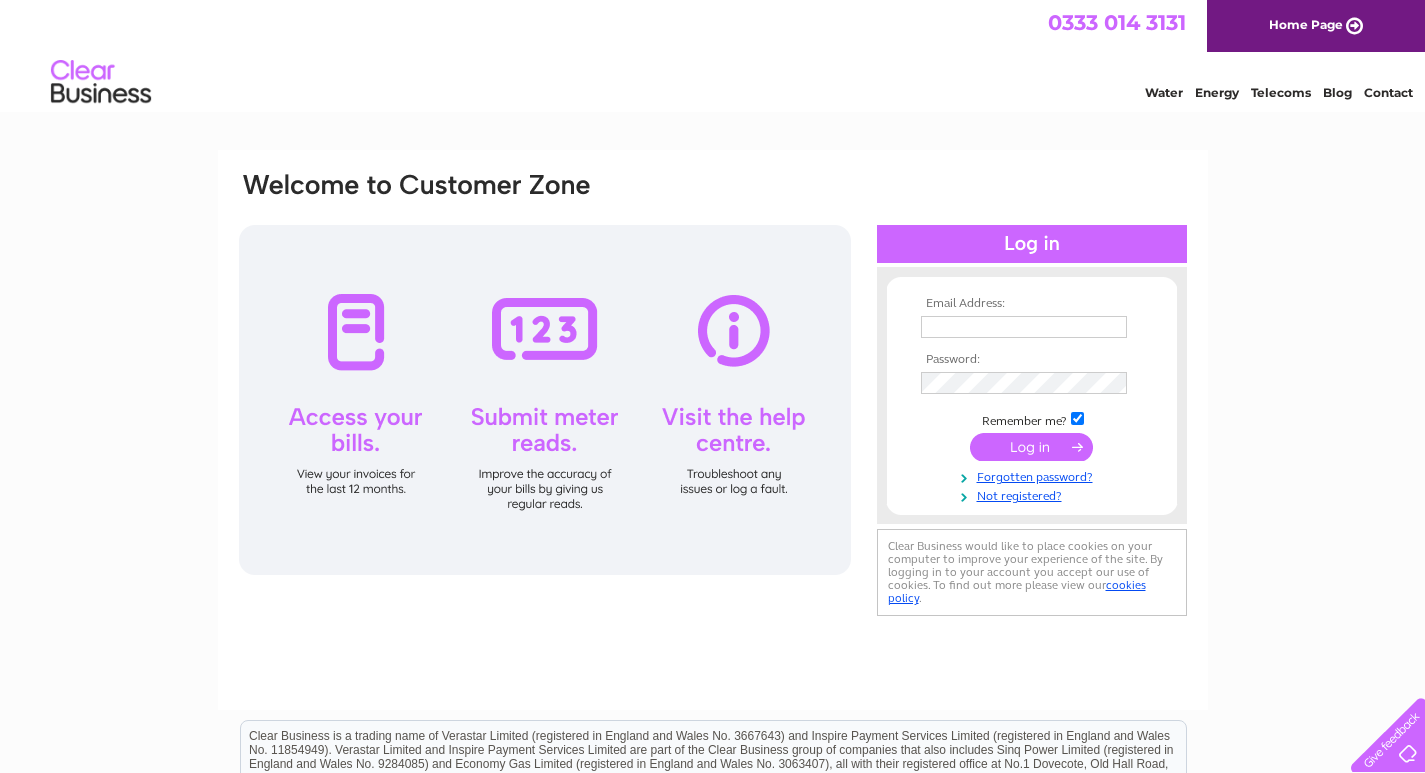 scroll, scrollTop: 0, scrollLeft: 0, axis: both 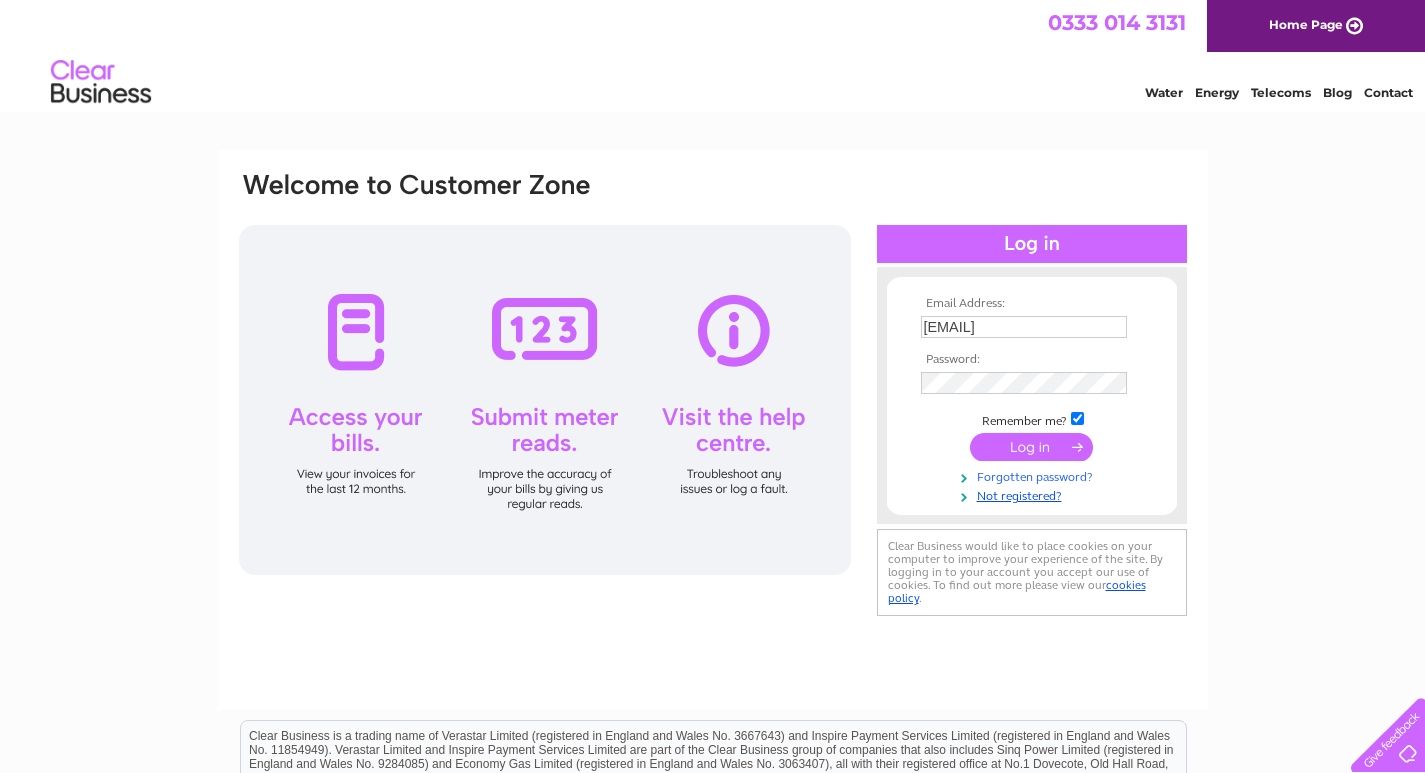 click on "Forgotten password?" at bounding box center (1034, 475) 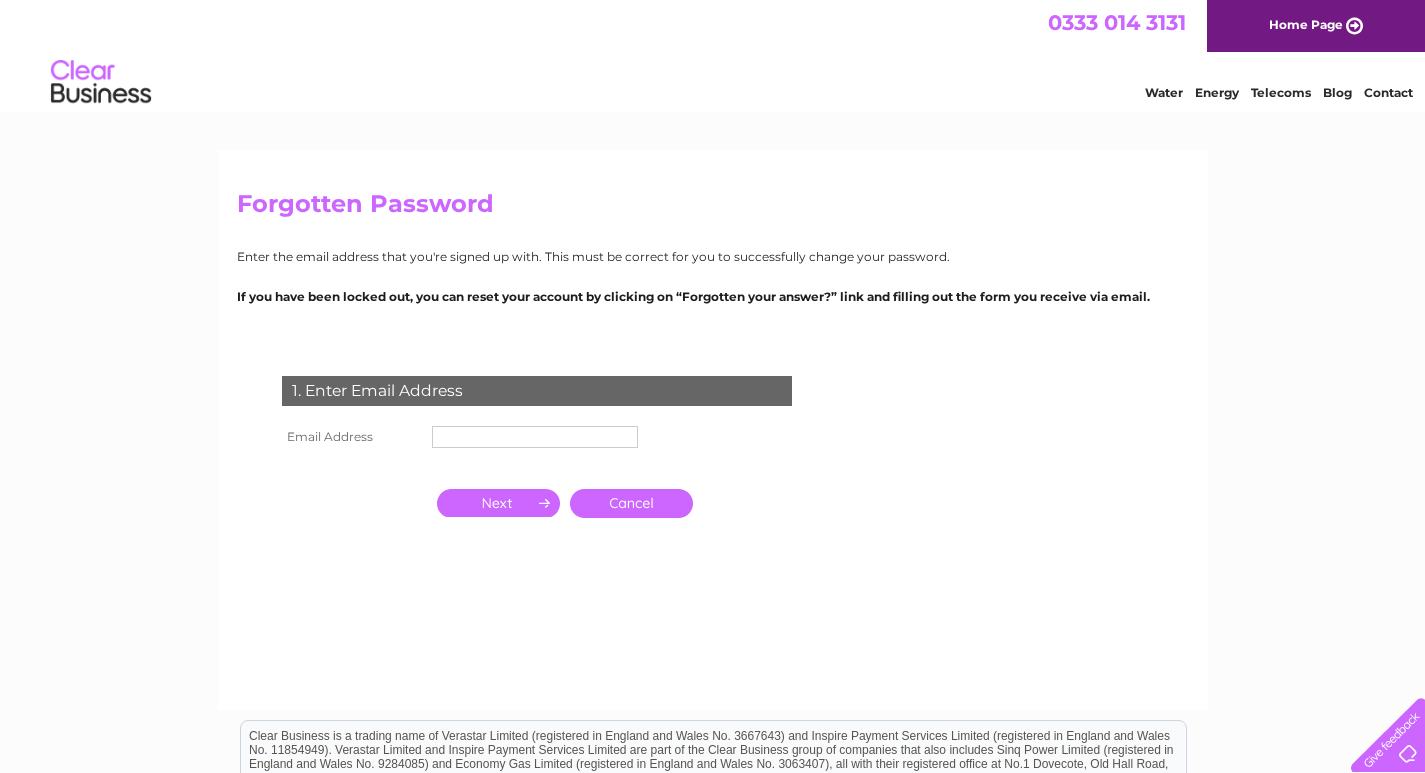 scroll, scrollTop: 0, scrollLeft: 0, axis: both 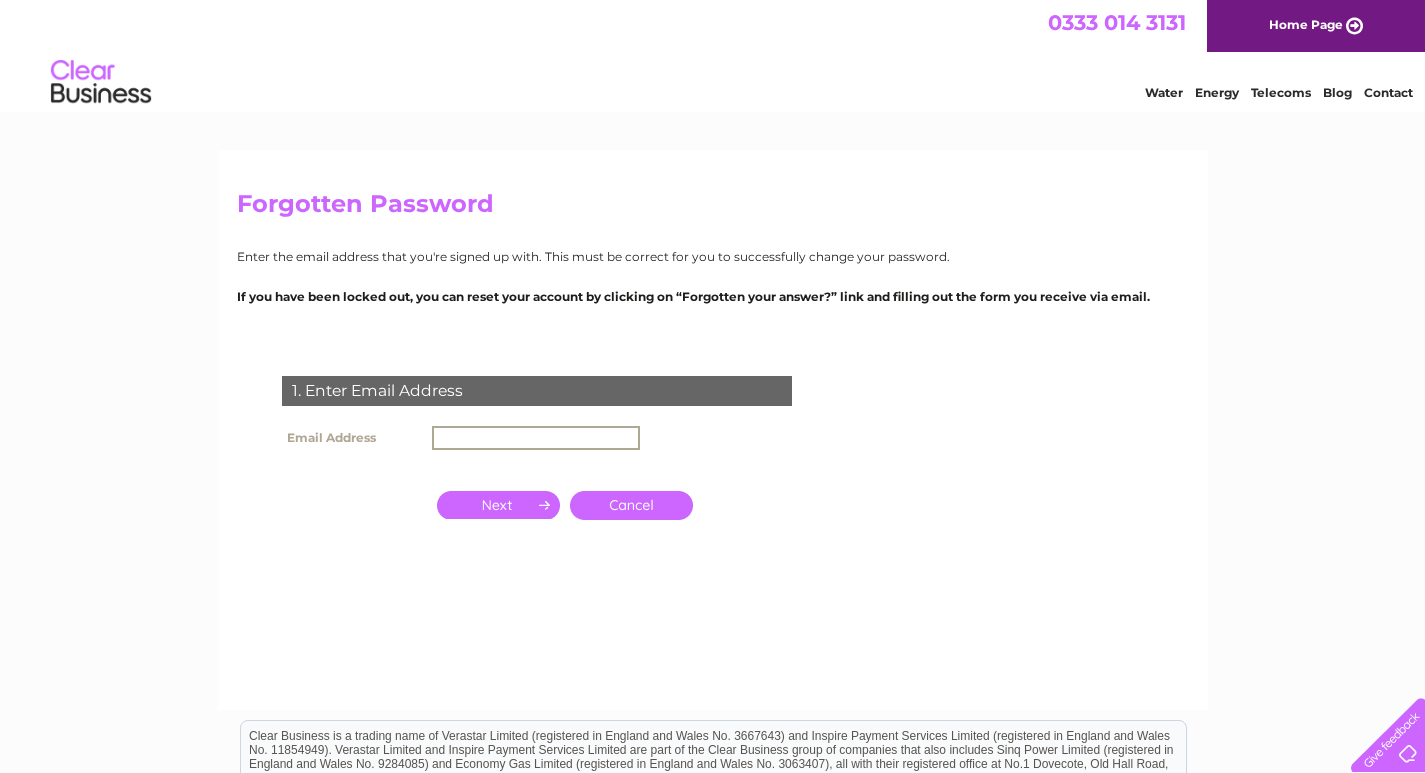 paste on "cleddaupress@gmail.com" 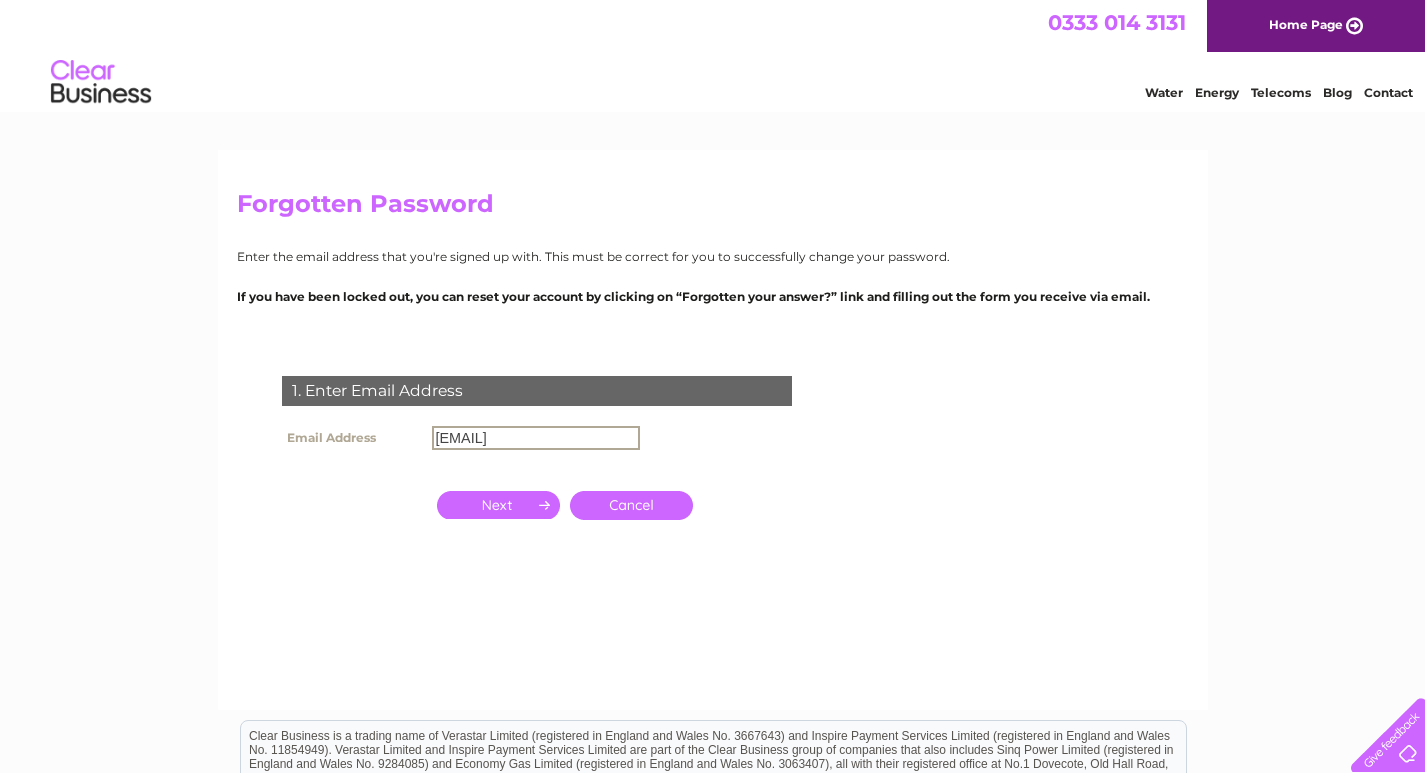 type on "cleddaupress@[EMAIL]" 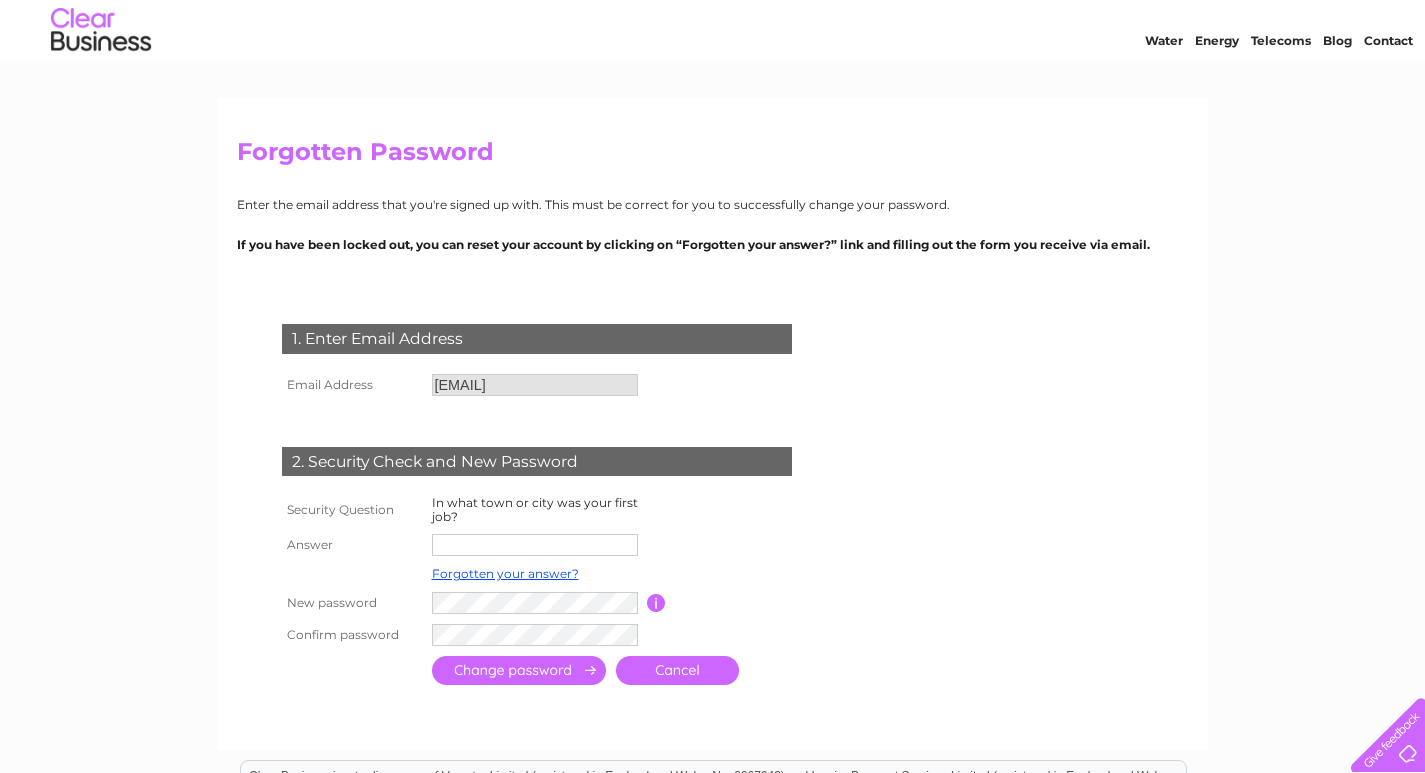 scroll, scrollTop: 100, scrollLeft: 0, axis: vertical 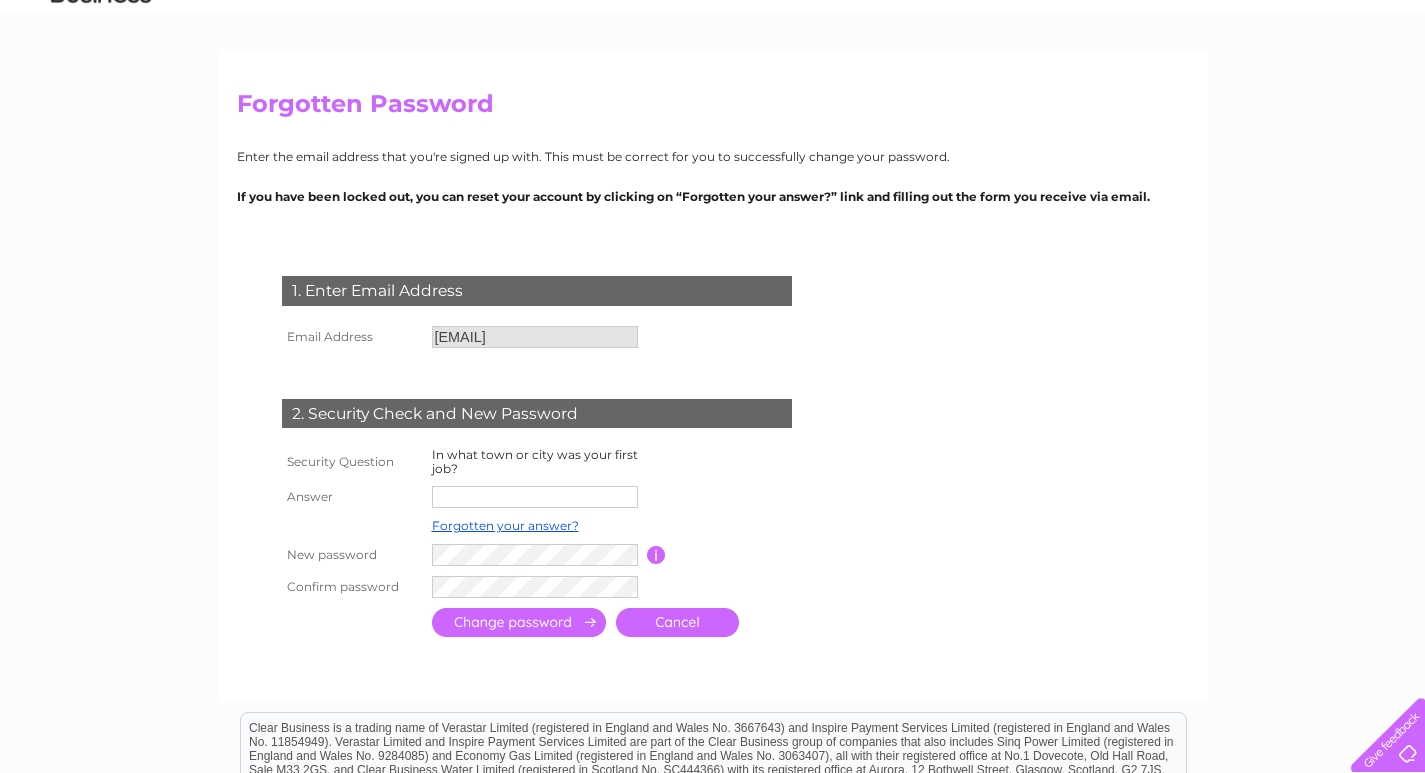 click on "Forgotten Password
Enter the email address that you're signed up with. This must be correct for you to successfully change your password.
If you have been locked out, you can reset your account by clicking on “Forgotten your answer?” link and filling out the form you receive via email.
1. Enter Email Address
Email Address
cleddaupress@gmail.com" at bounding box center (712, 547) 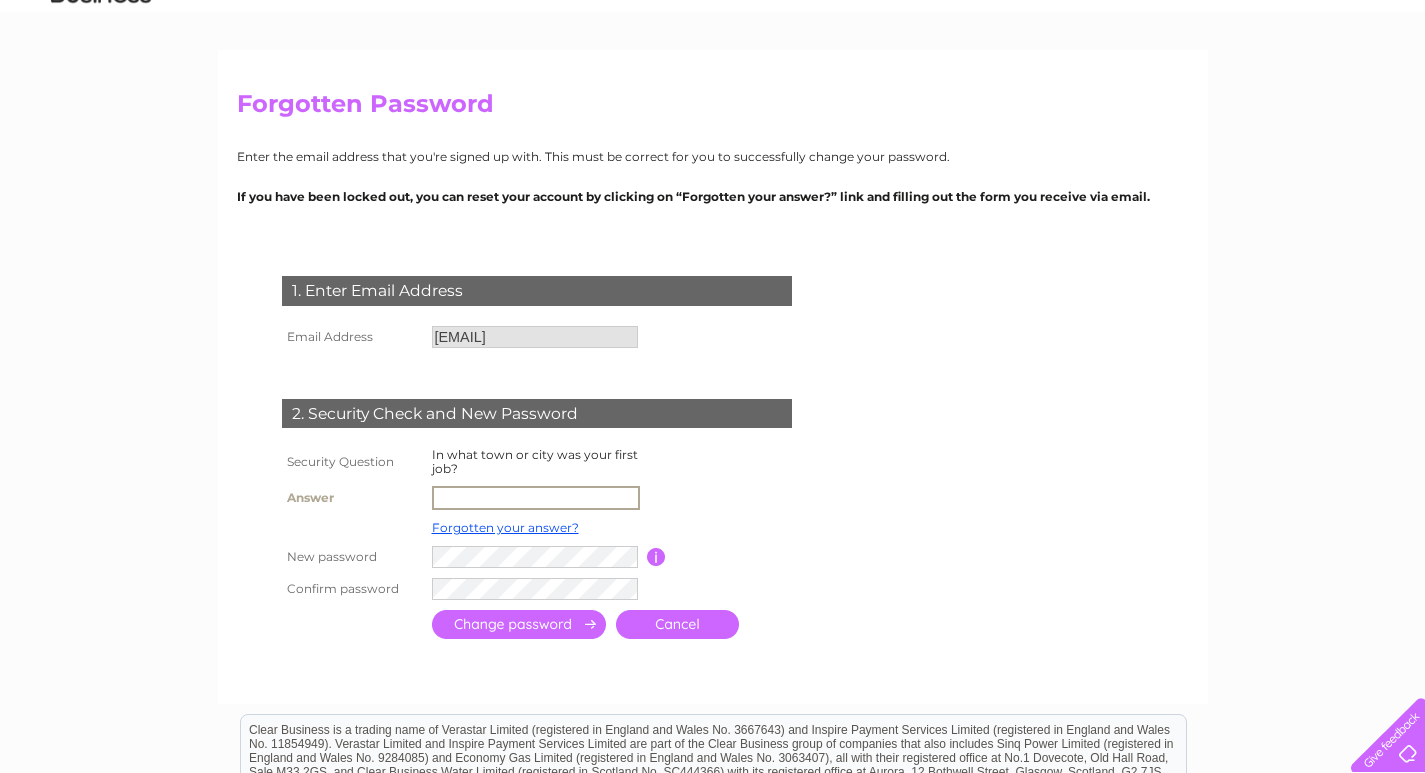 click at bounding box center [536, 498] 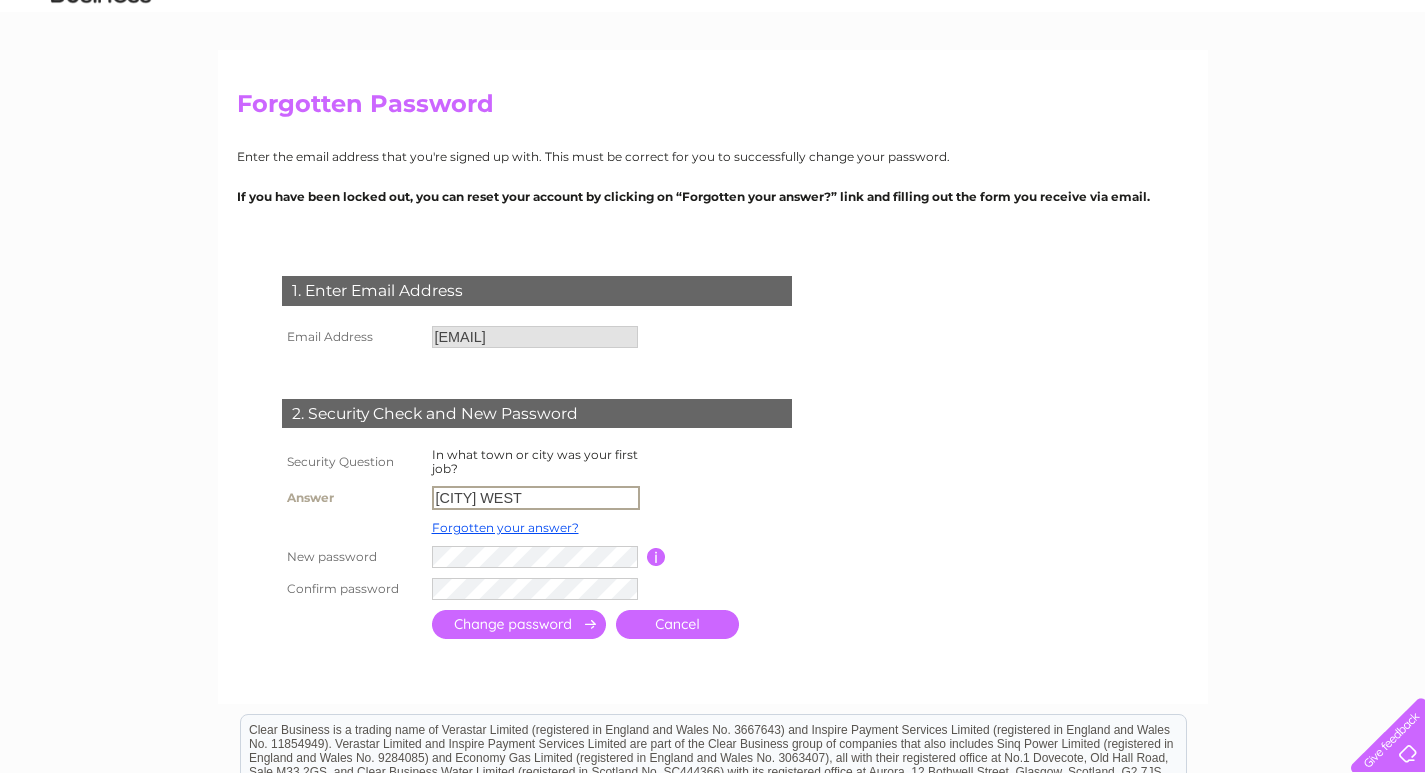 type on "HARBOURFORD WEST" 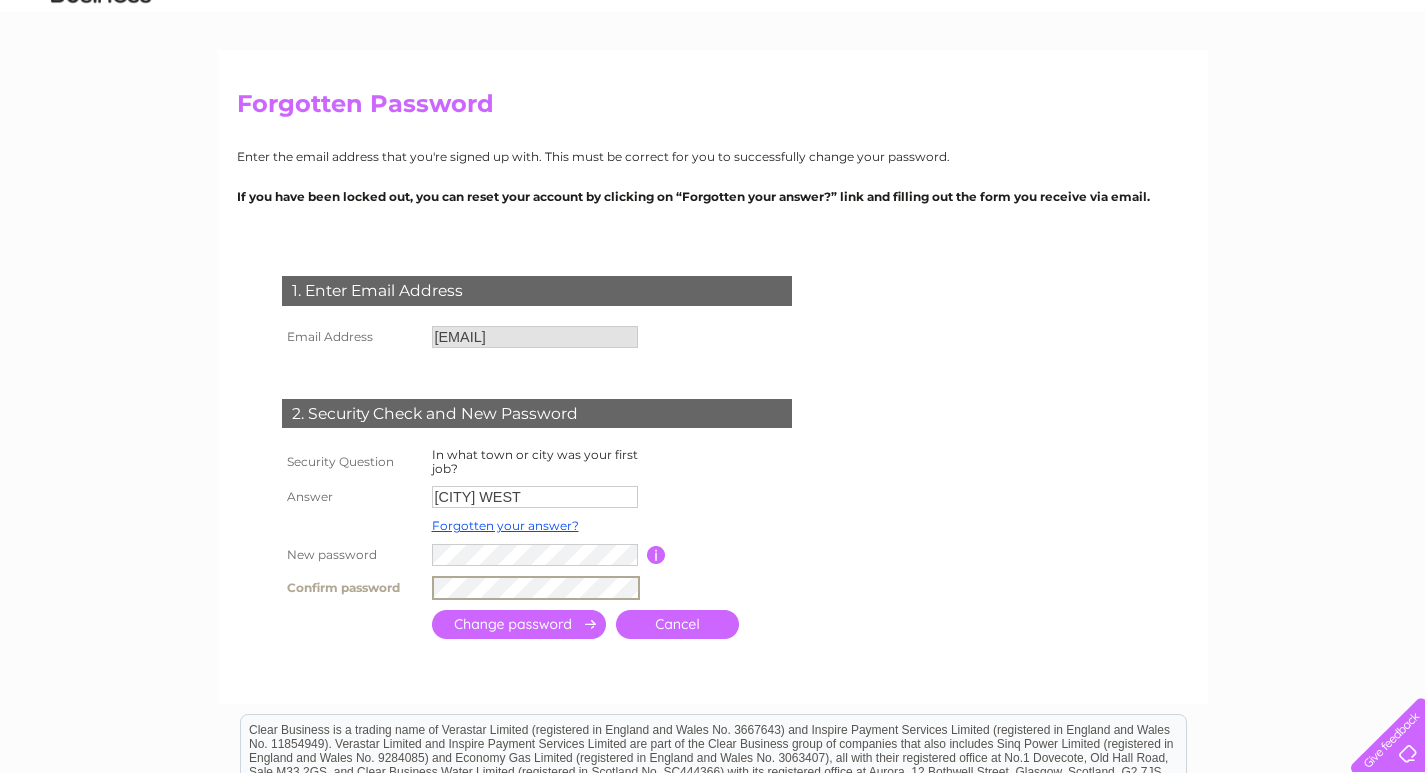 click at bounding box center [519, 624] 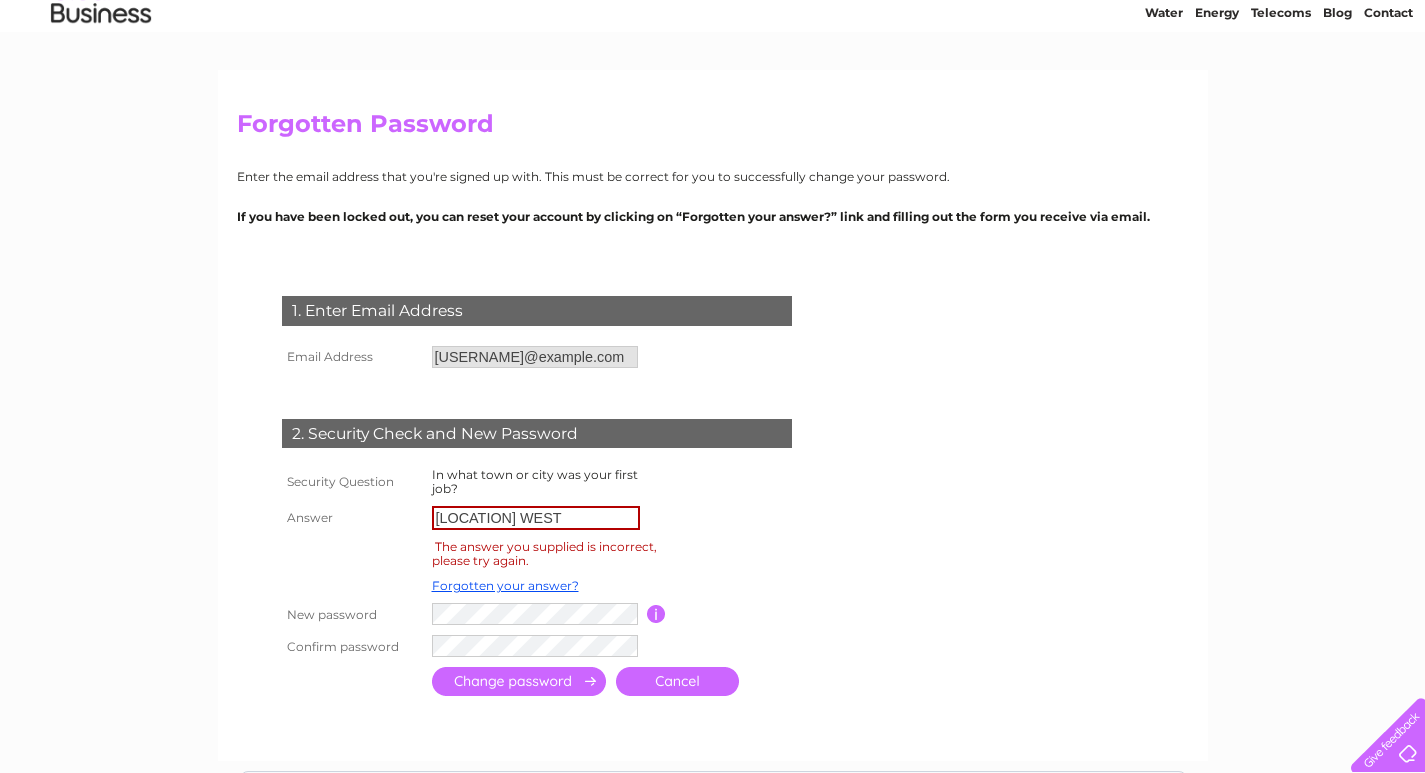 scroll, scrollTop: 200, scrollLeft: 0, axis: vertical 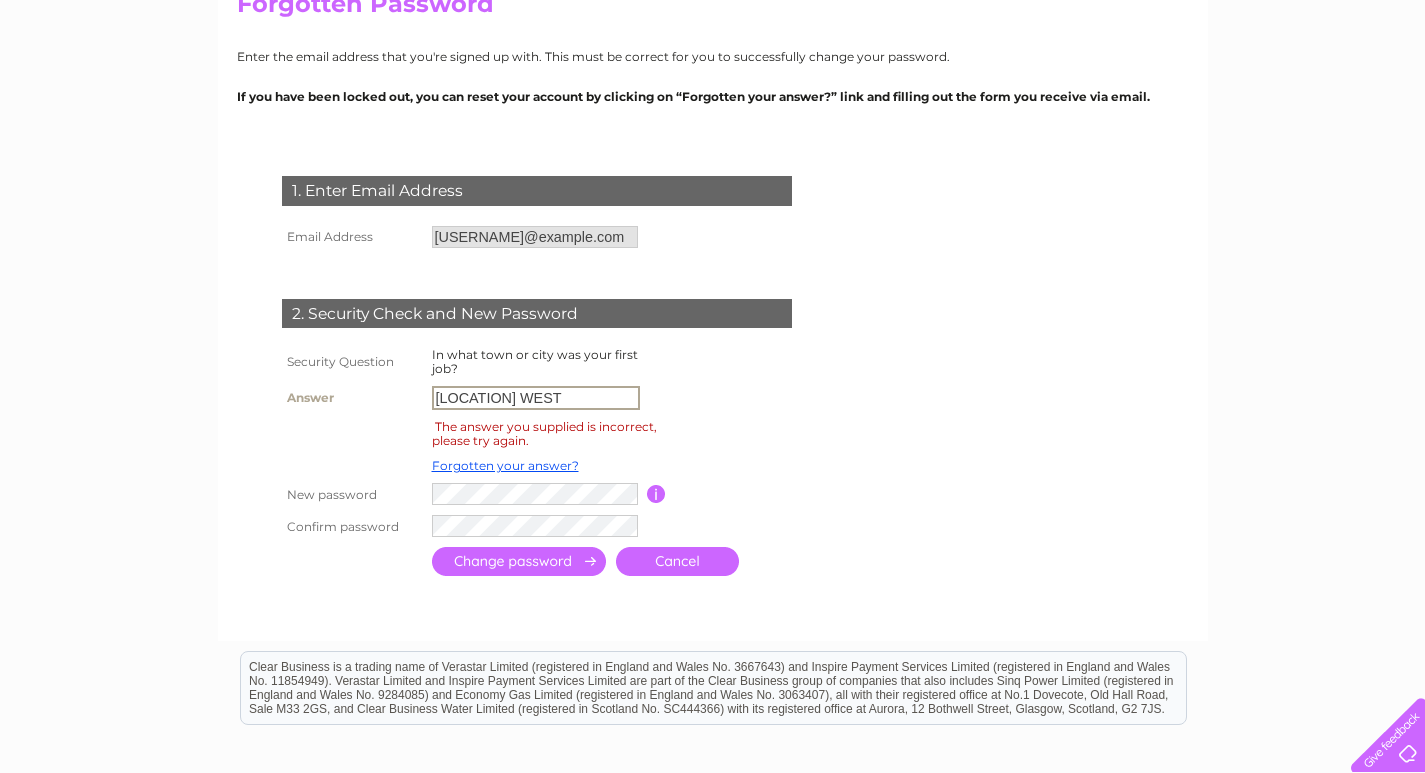 drag, startPoint x: 492, startPoint y: 392, endPoint x: 435, endPoint y: 391, distance: 57.00877 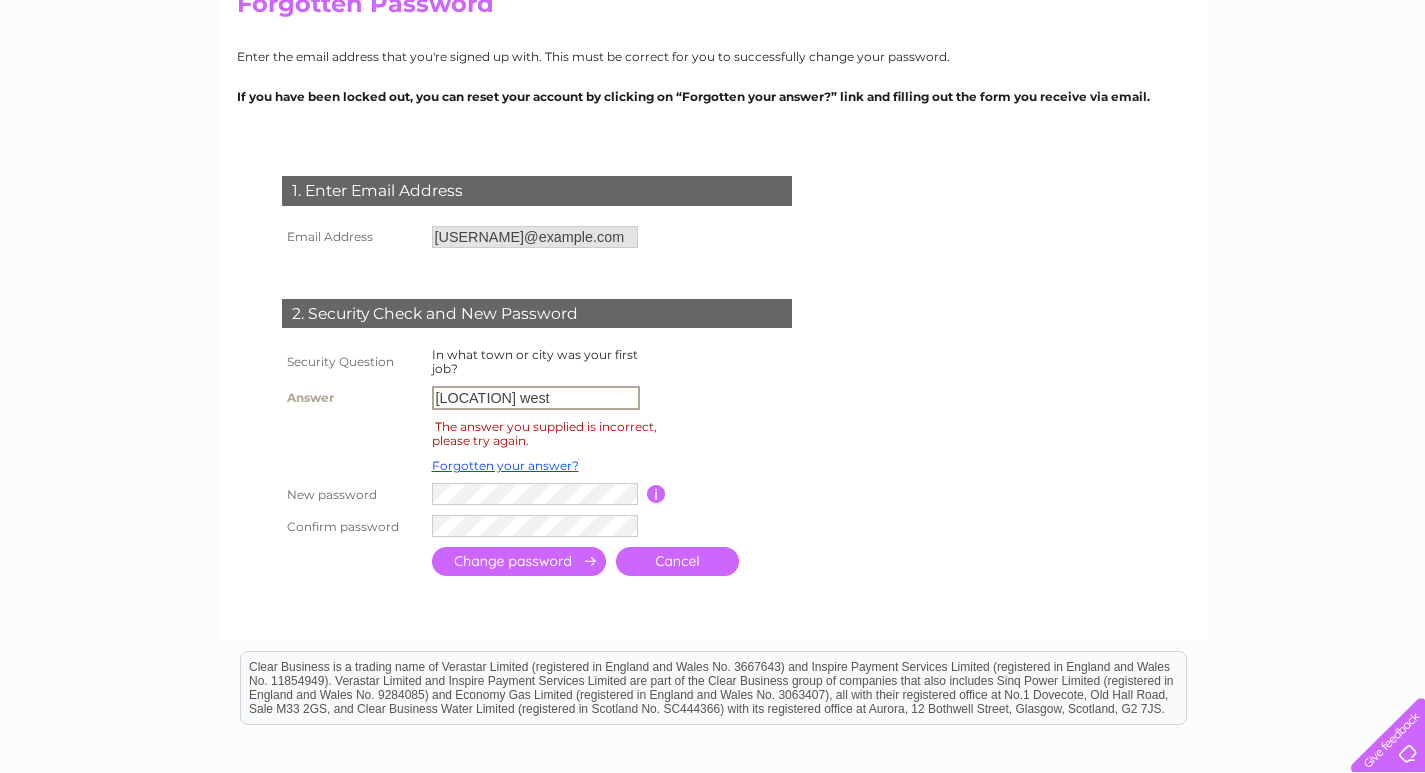 type on "havordford west" 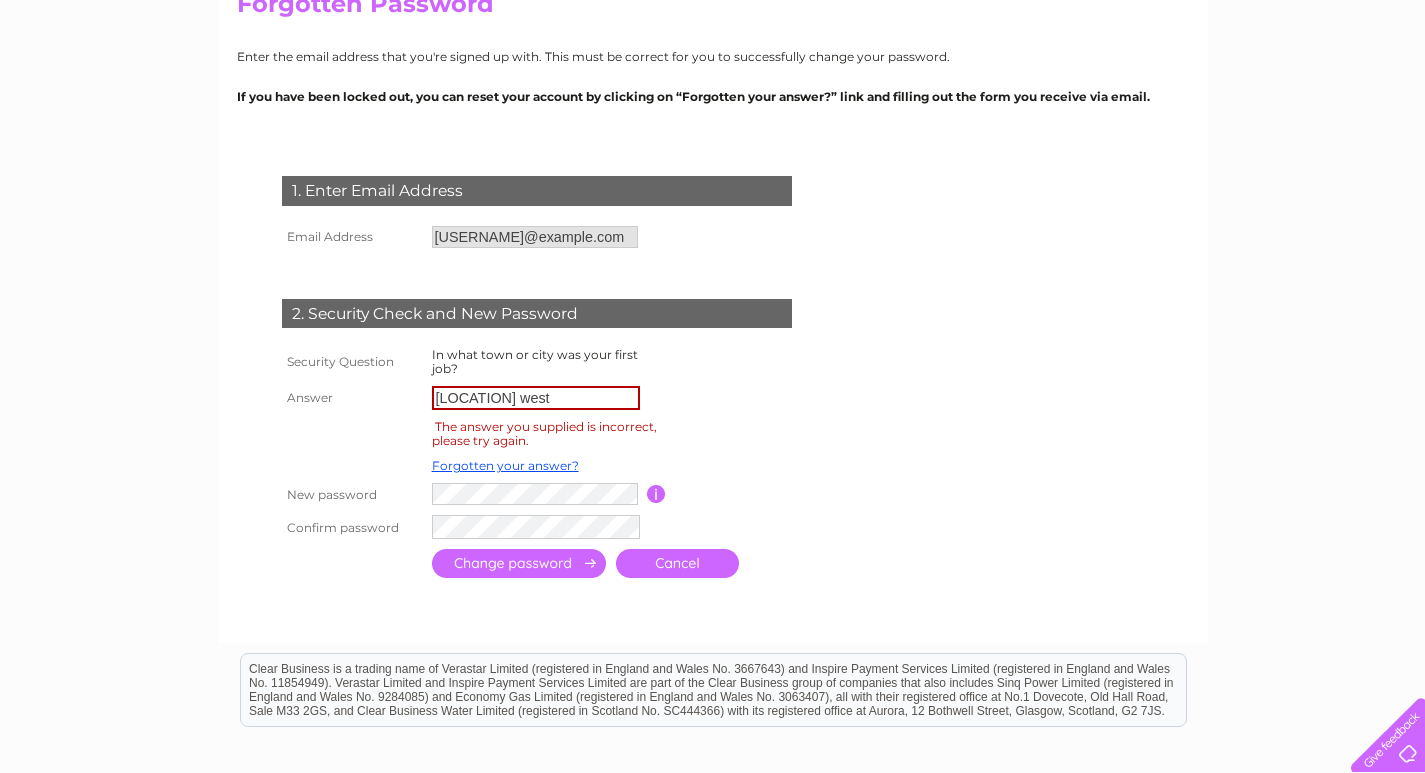 click at bounding box center (519, 563) 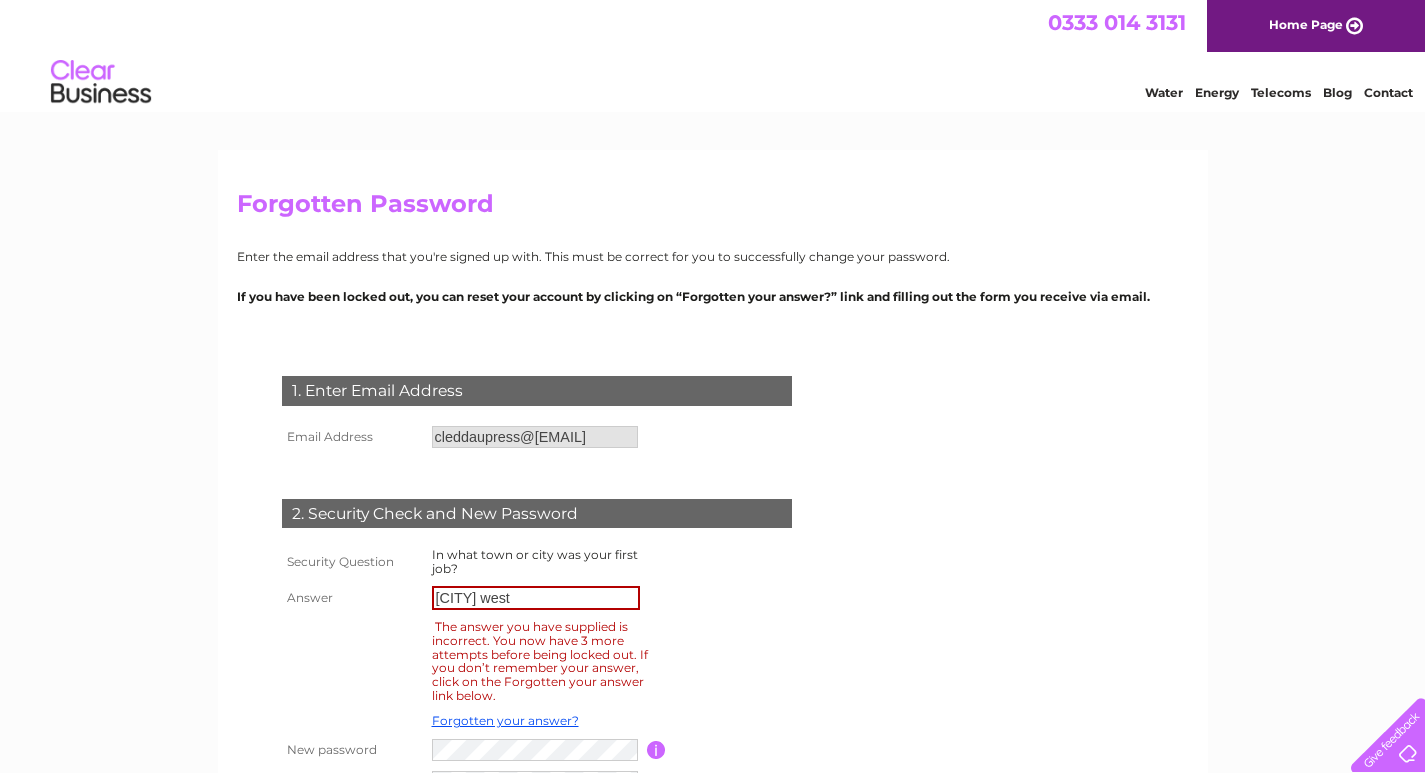 scroll, scrollTop: 200, scrollLeft: 0, axis: vertical 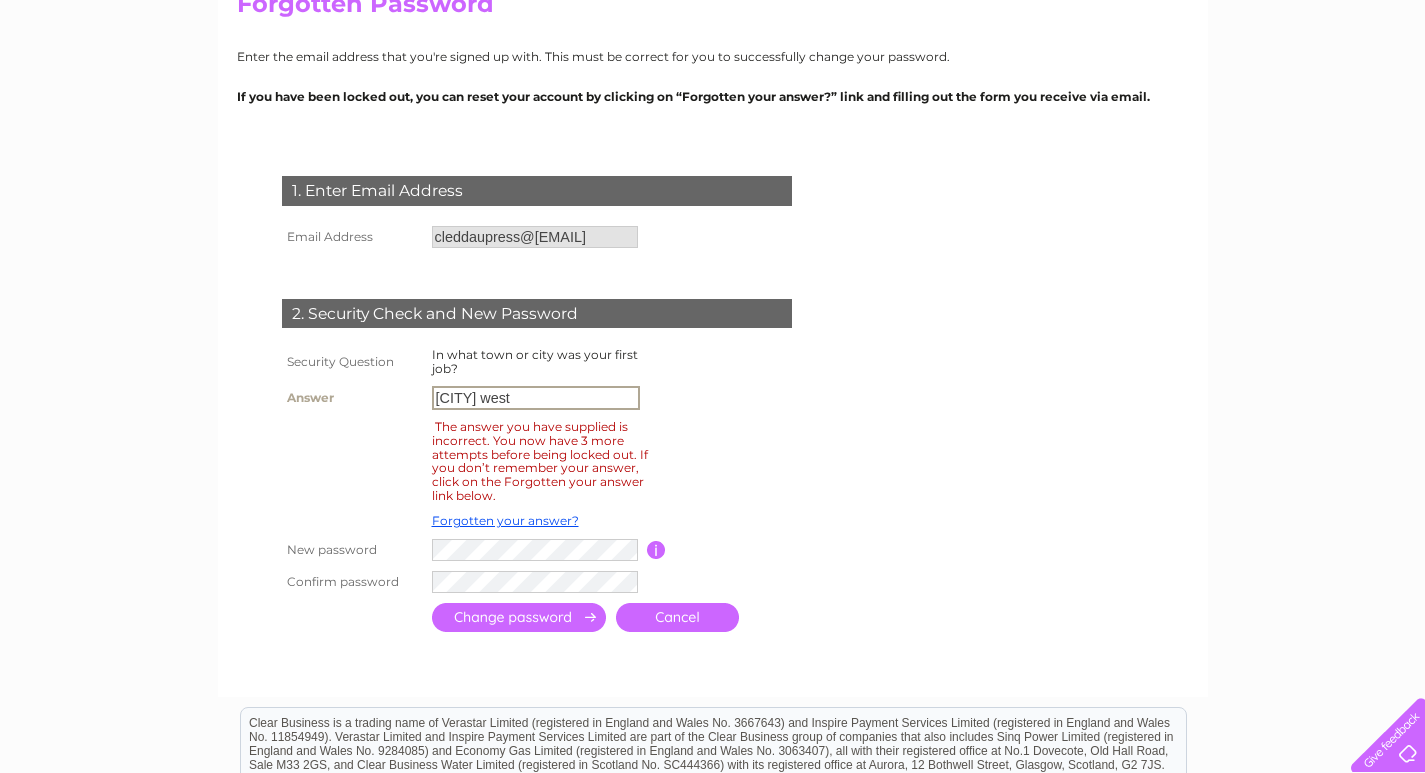 click on "havordford west" at bounding box center (536, 398) 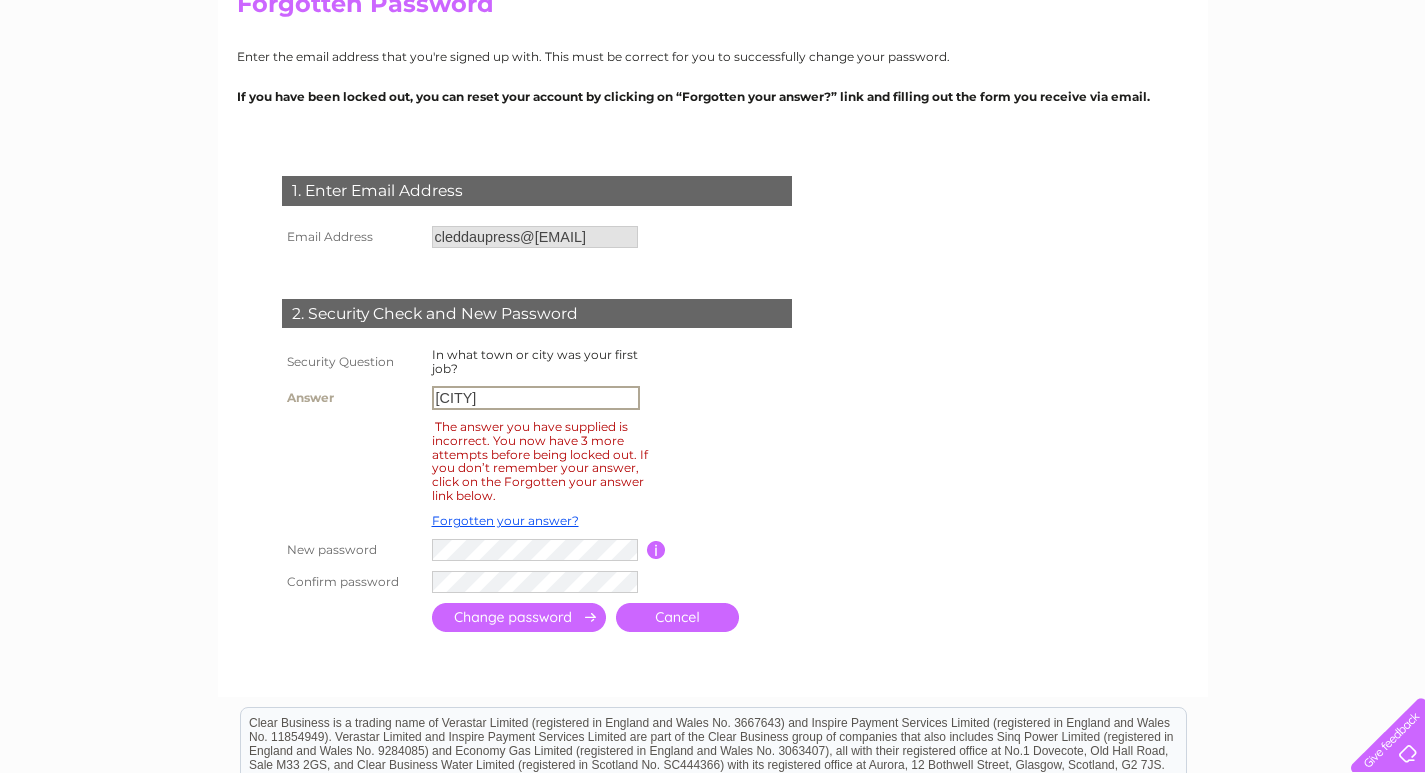type on "havordford" 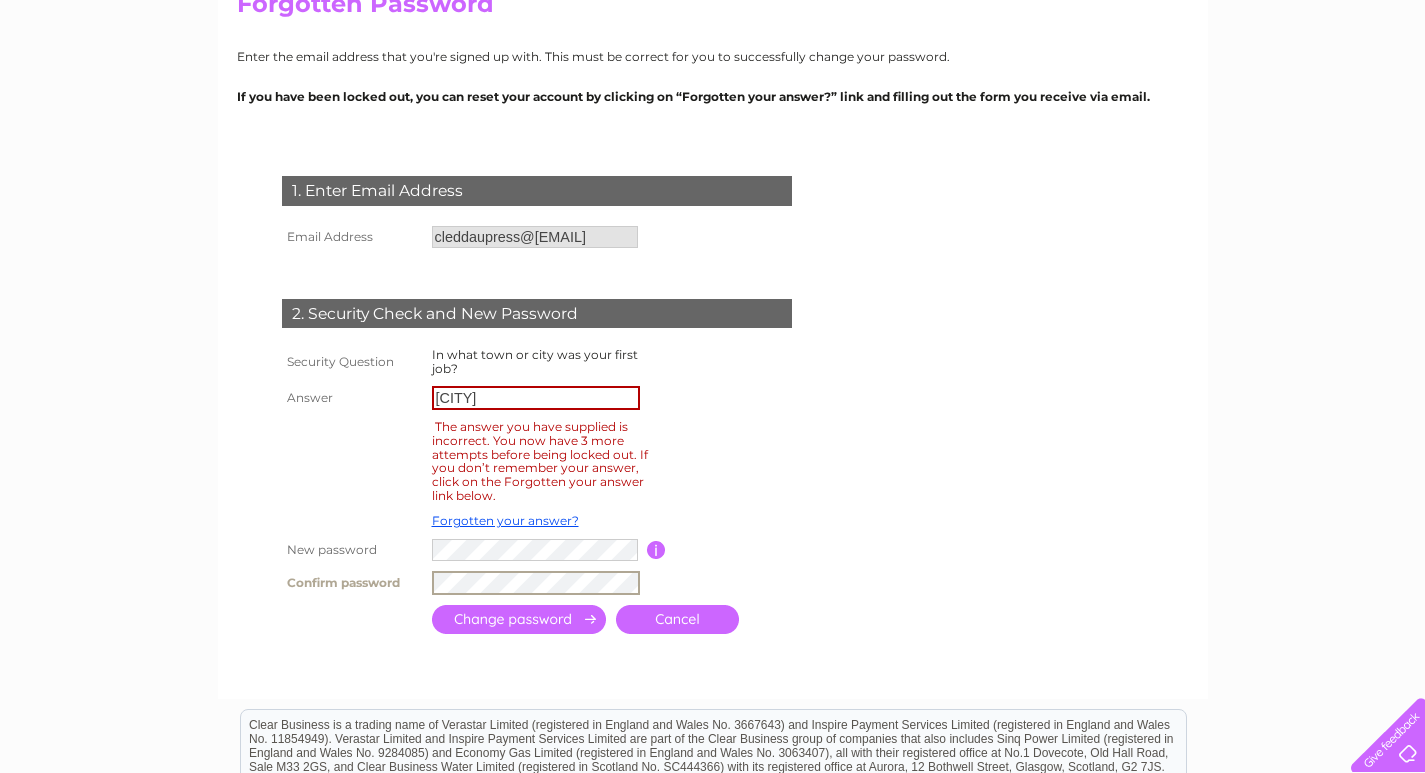 click at bounding box center [519, 619] 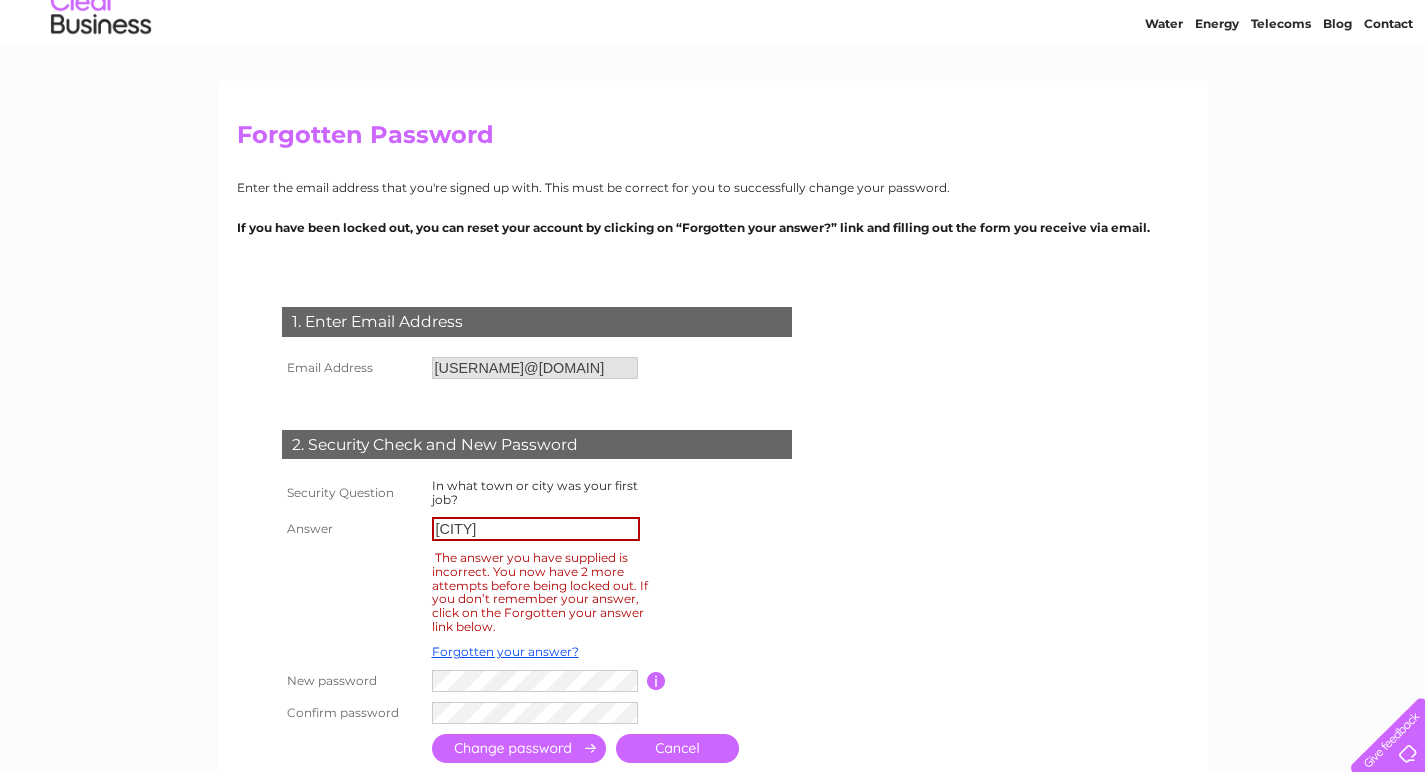 scroll, scrollTop: 100, scrollLeft: 0, axis: vertical 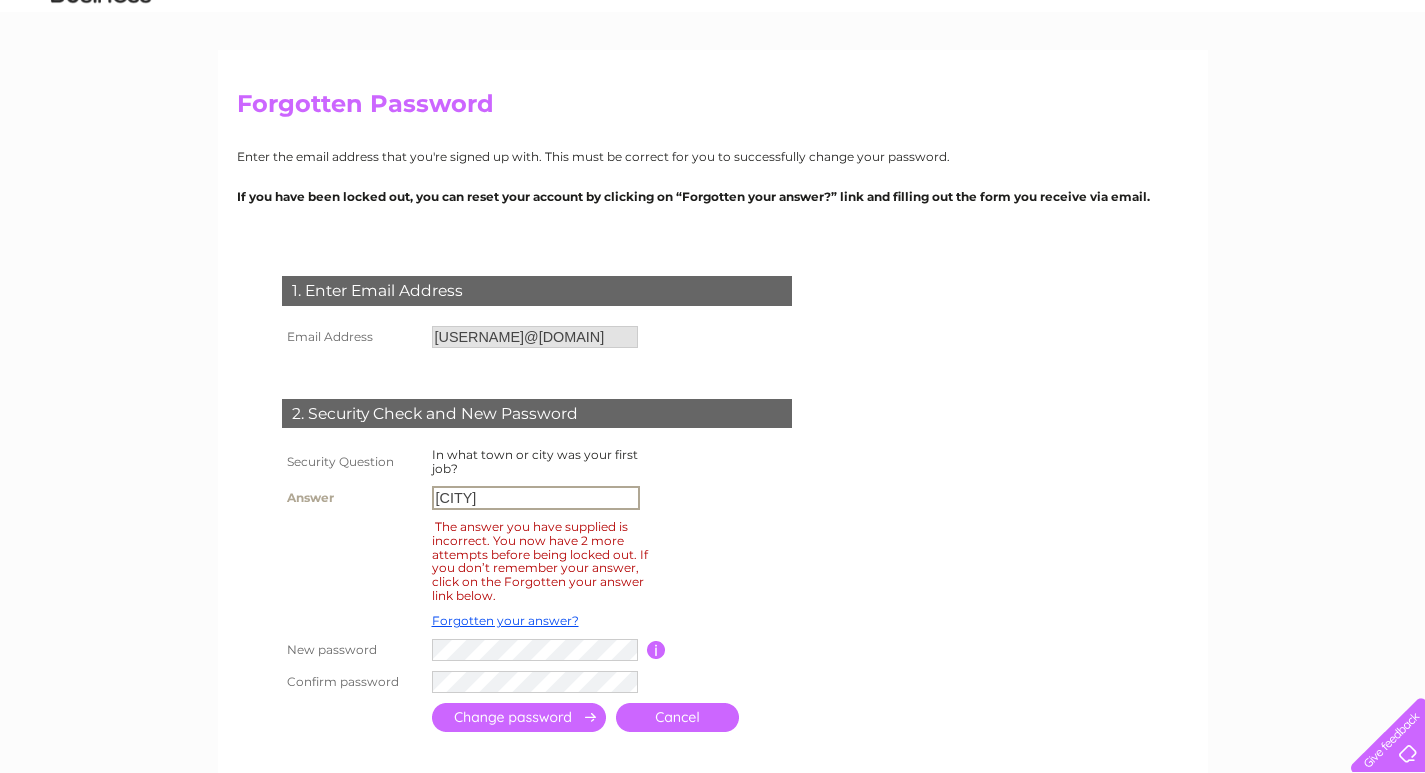 drag, startPoint x: 451, startPoint y: 498, endPoint x: 464, endPoint y: 508, distance: 16.40122 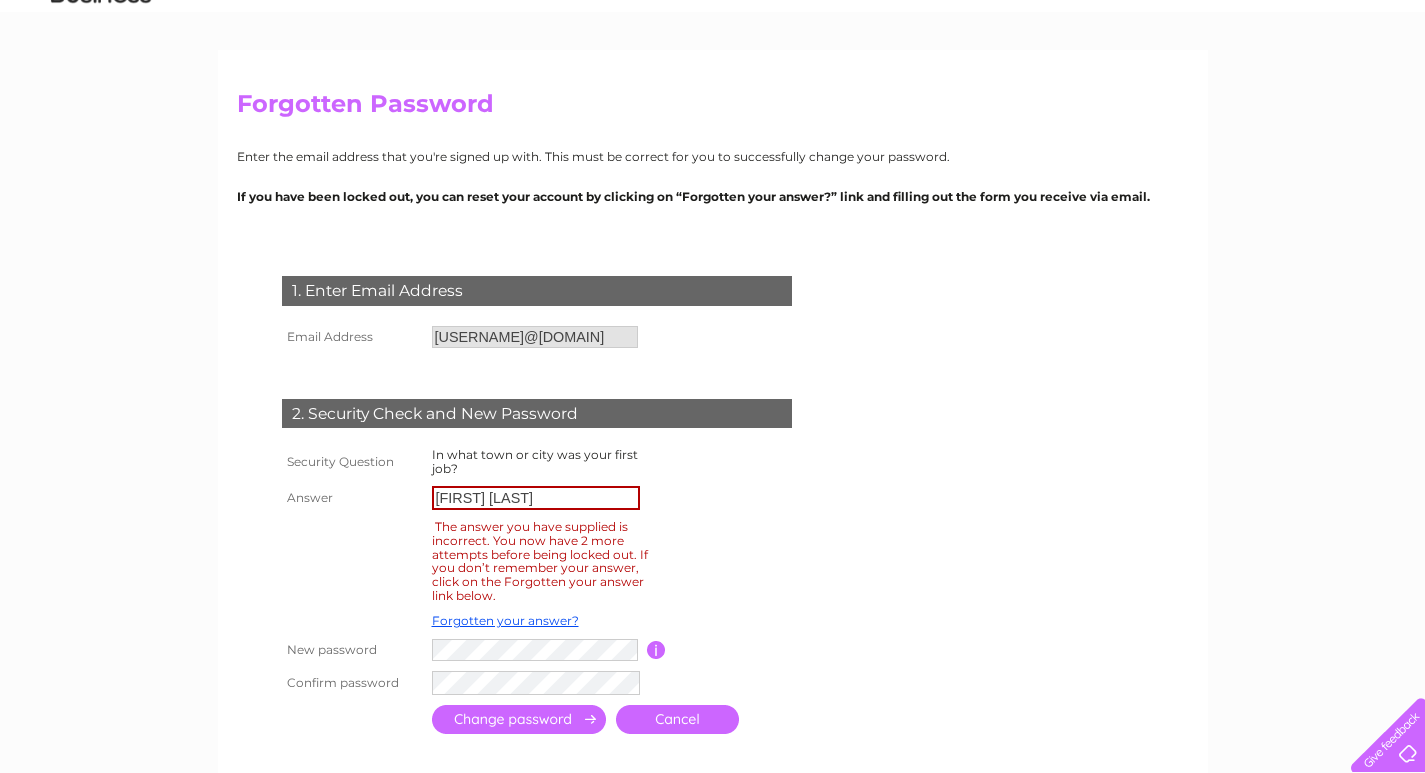 click at bounding box center [519, 719] 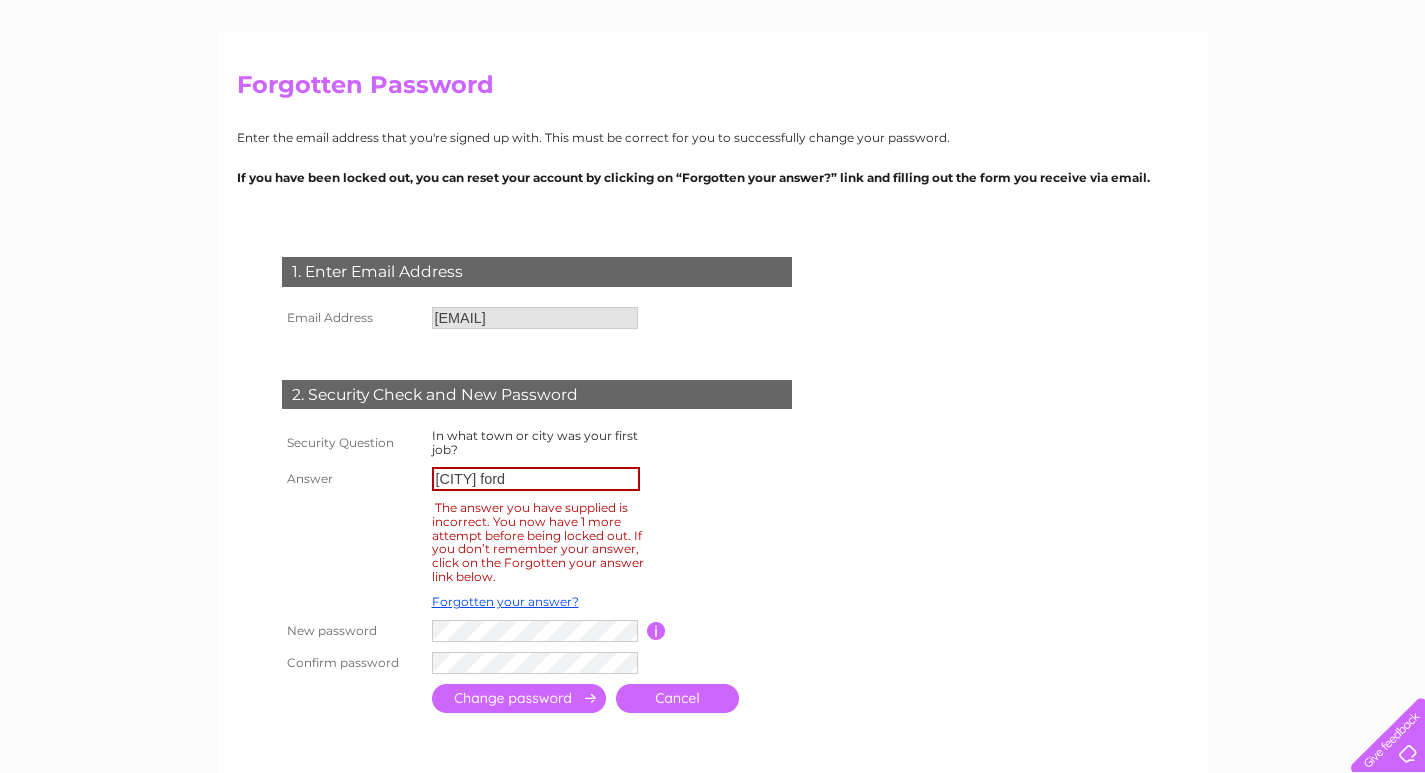 scroll, scrollTop: 300, scrollLeft: 0, axis: vertical 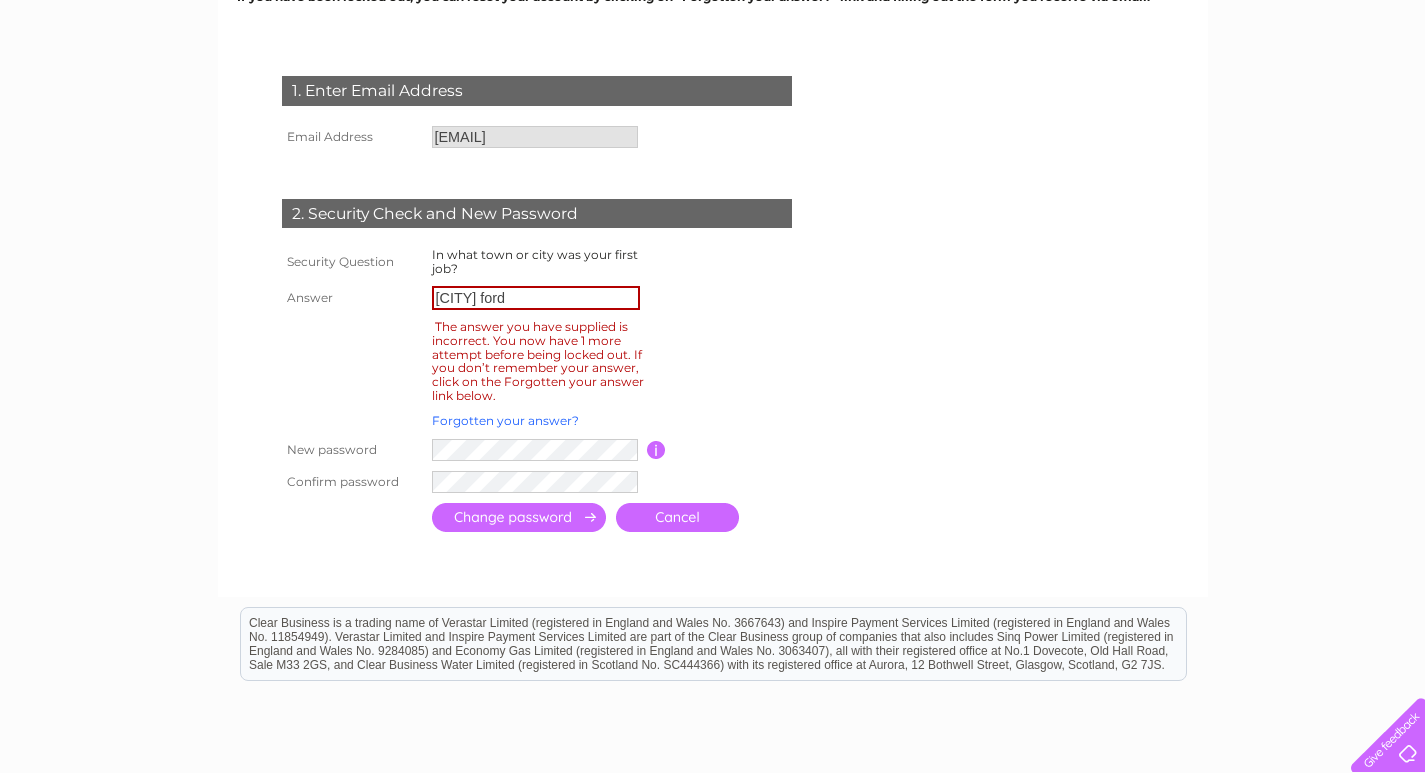 click on "Forgotten your answer?" at bounding box center [505, 420] 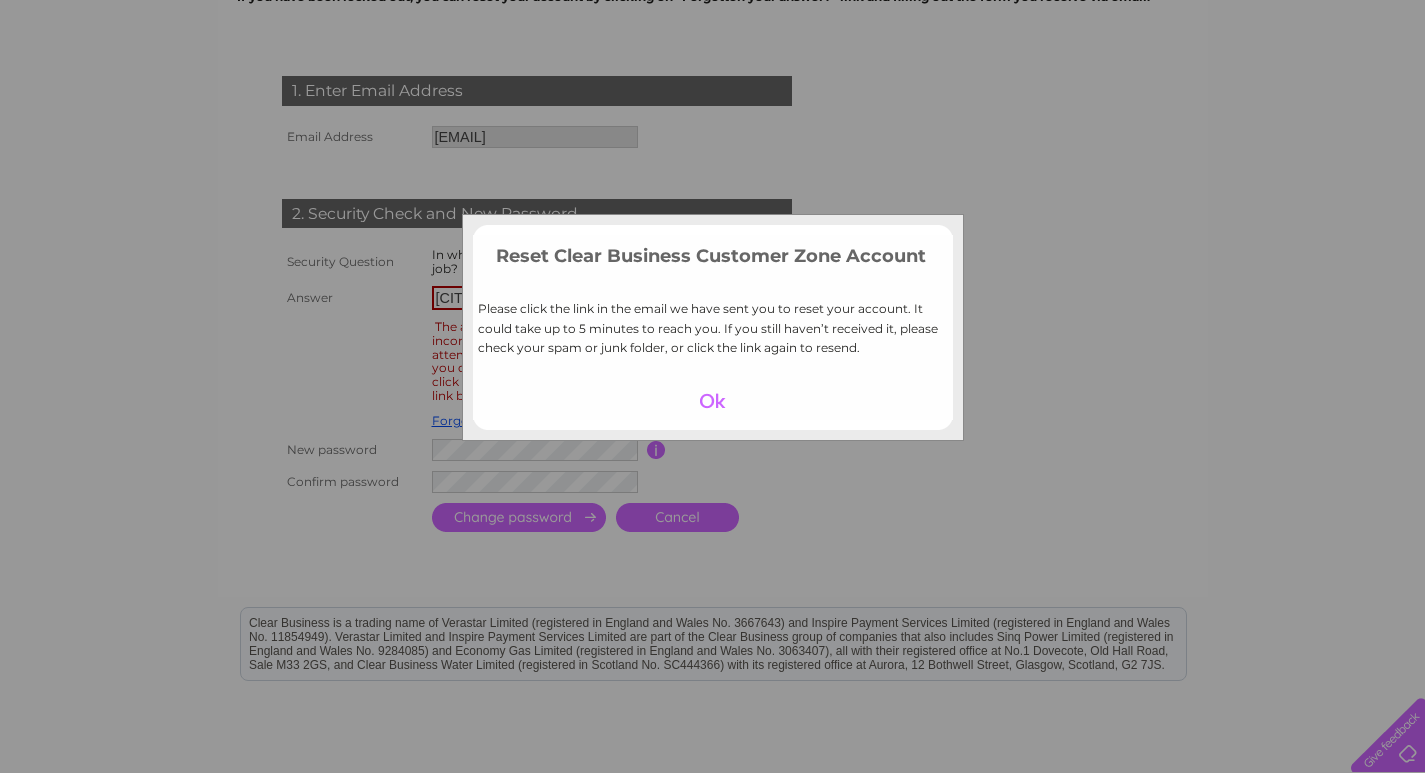 click at bounding box center [712, 401] 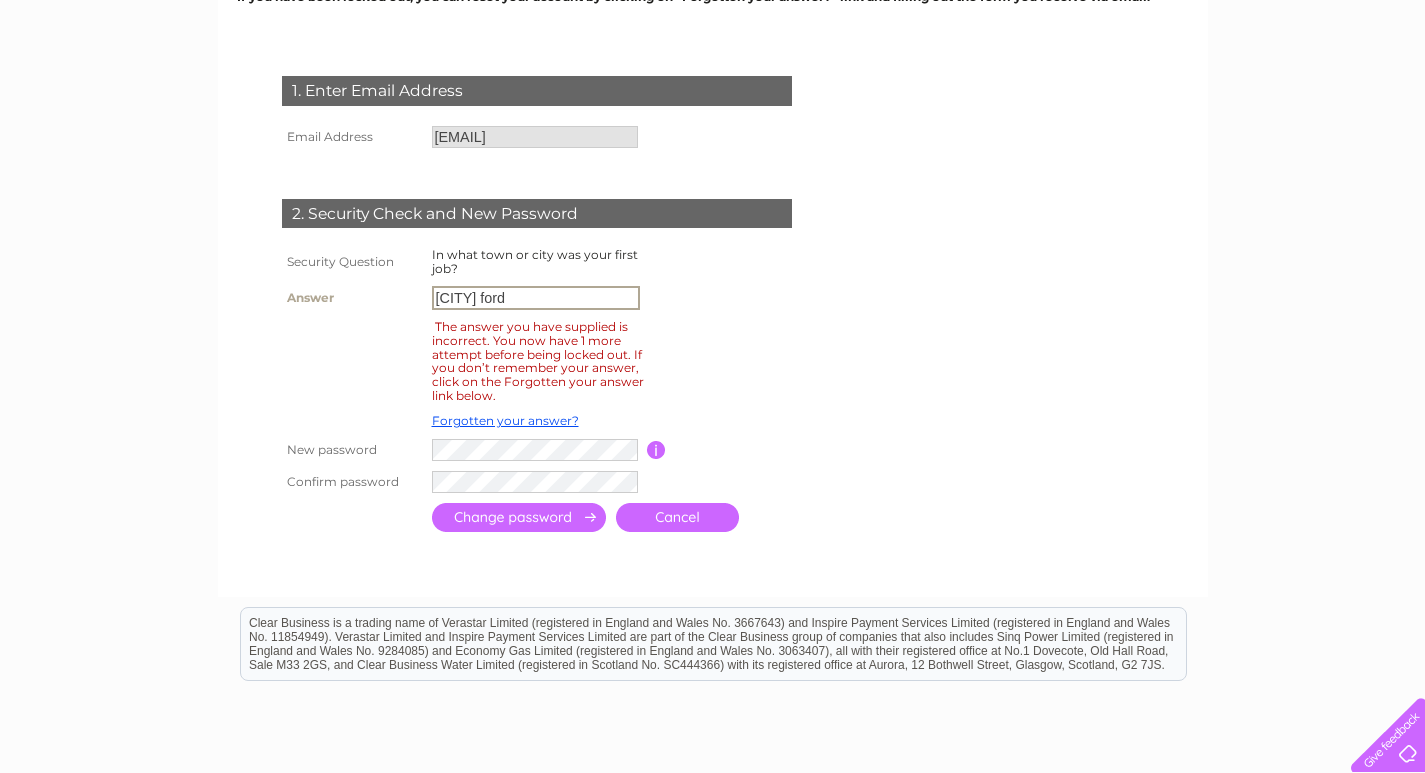drag, startPoint x: 583, startPoint y: 301, endPoint x: 331, endPoint y: 295, distance: 252.07141 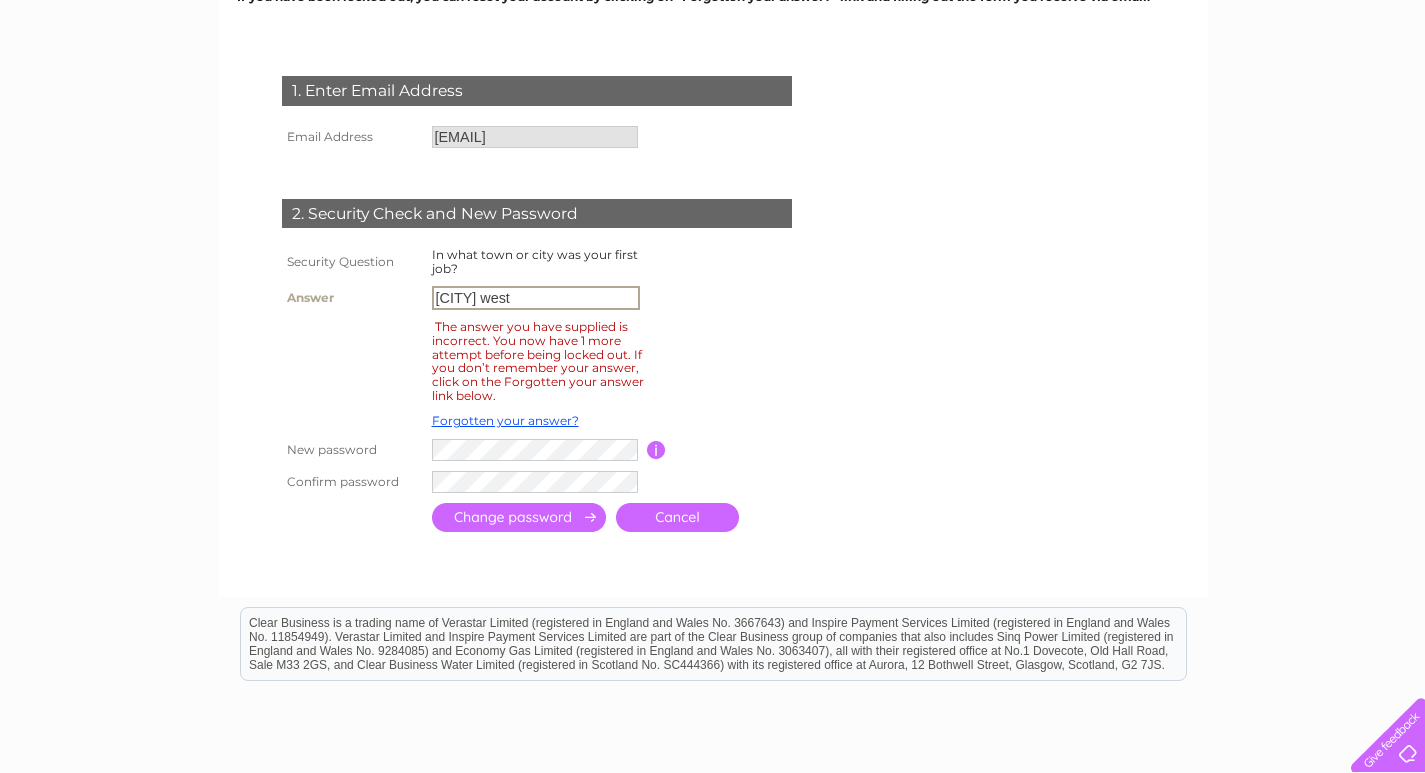 click on "haverford west" at bounding box center (536, 298) 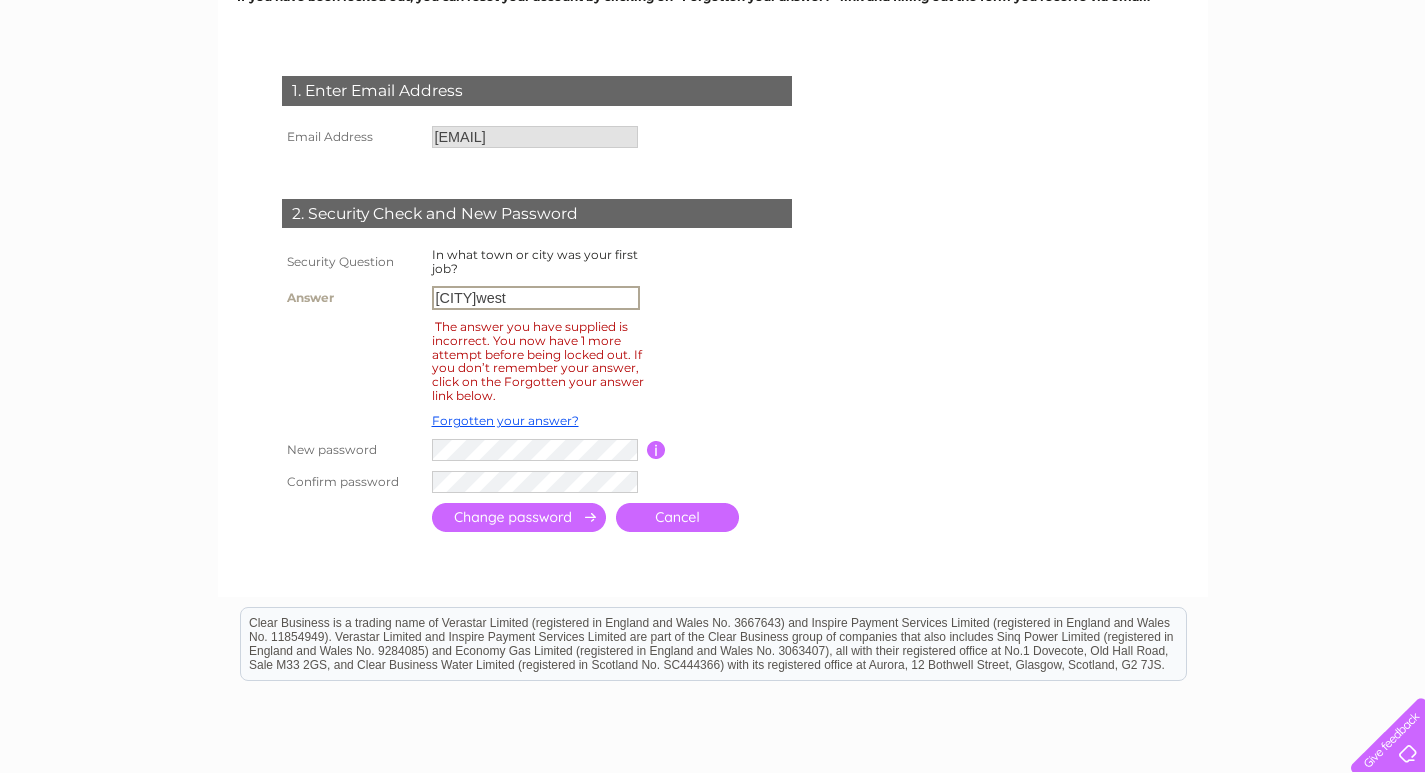 type on "haverfordwest" 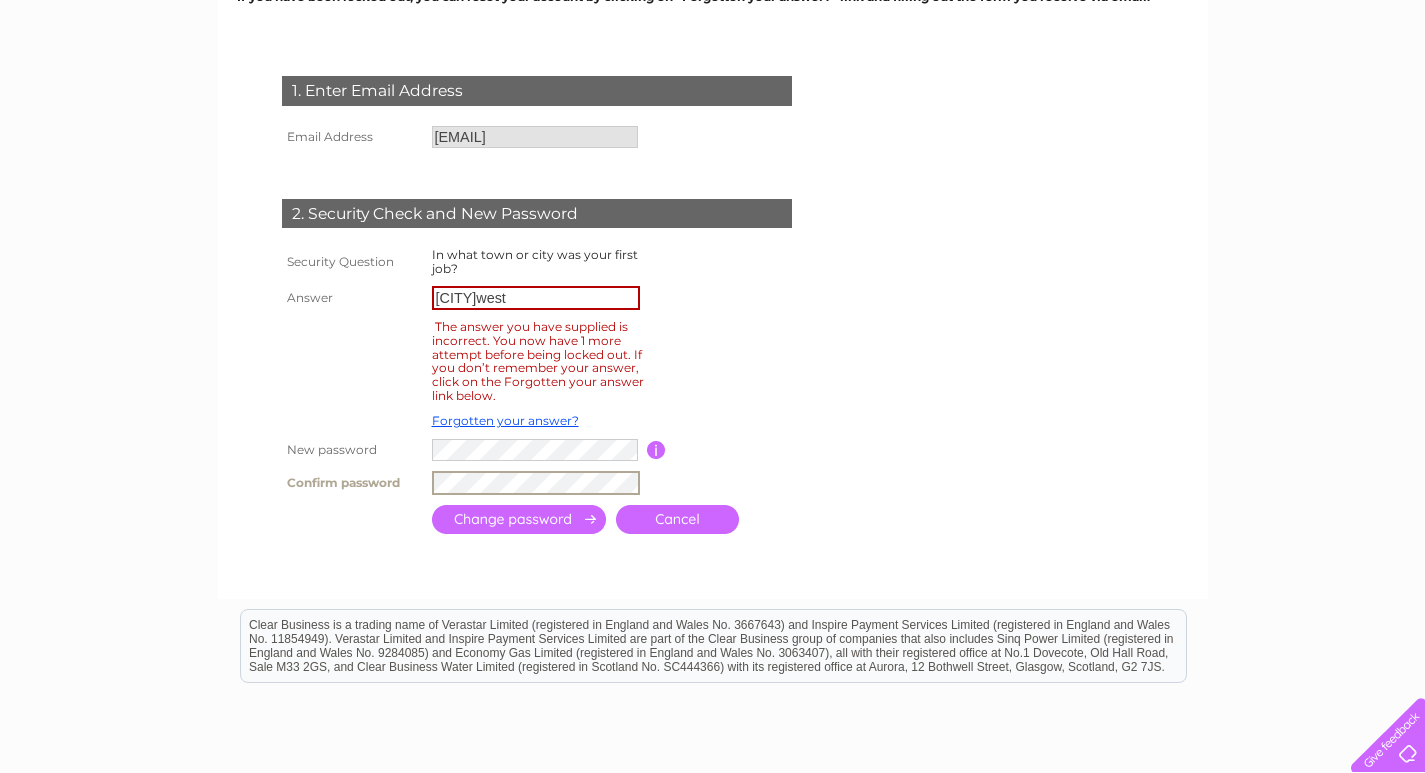 click at bounding box center [519, 519] 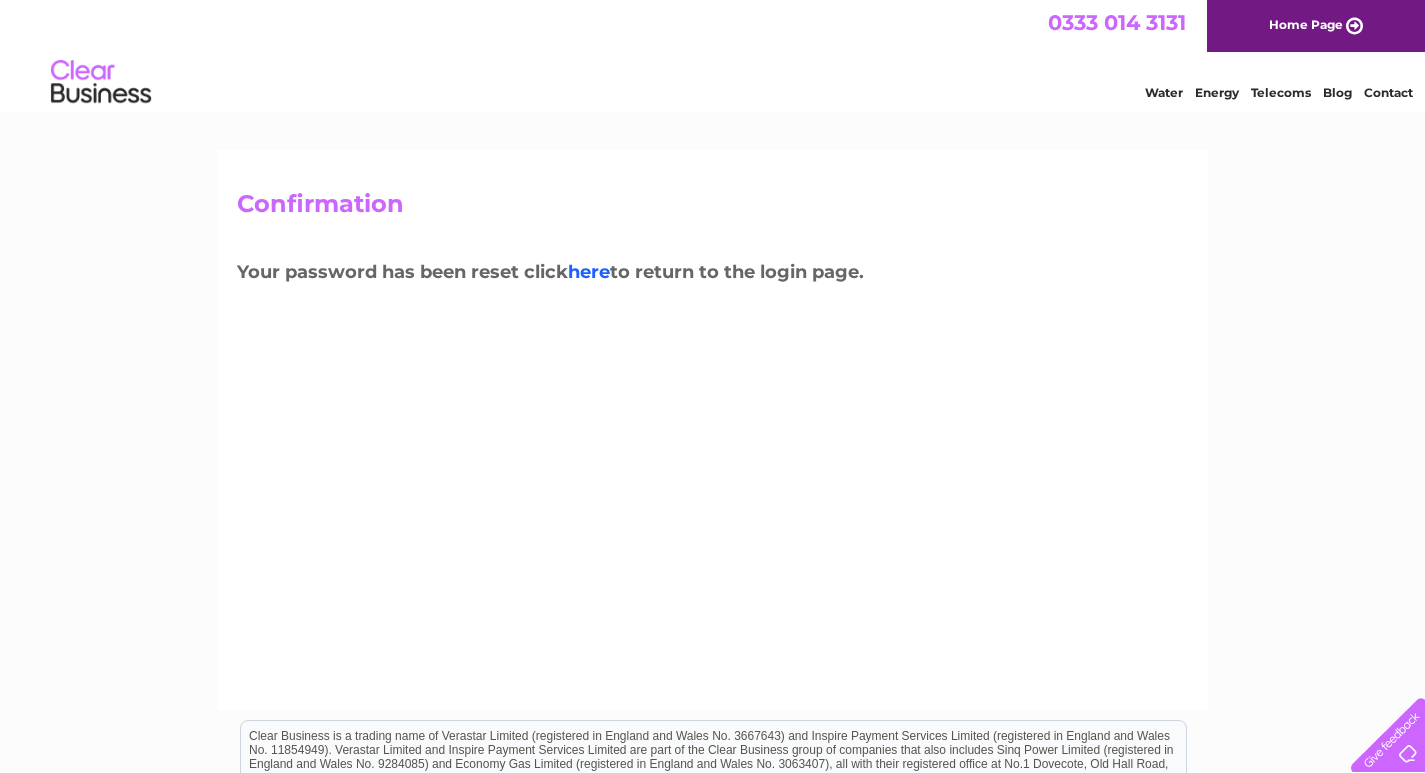 scroll, scrollTop: 0, scrollLeft: 0, axis: both 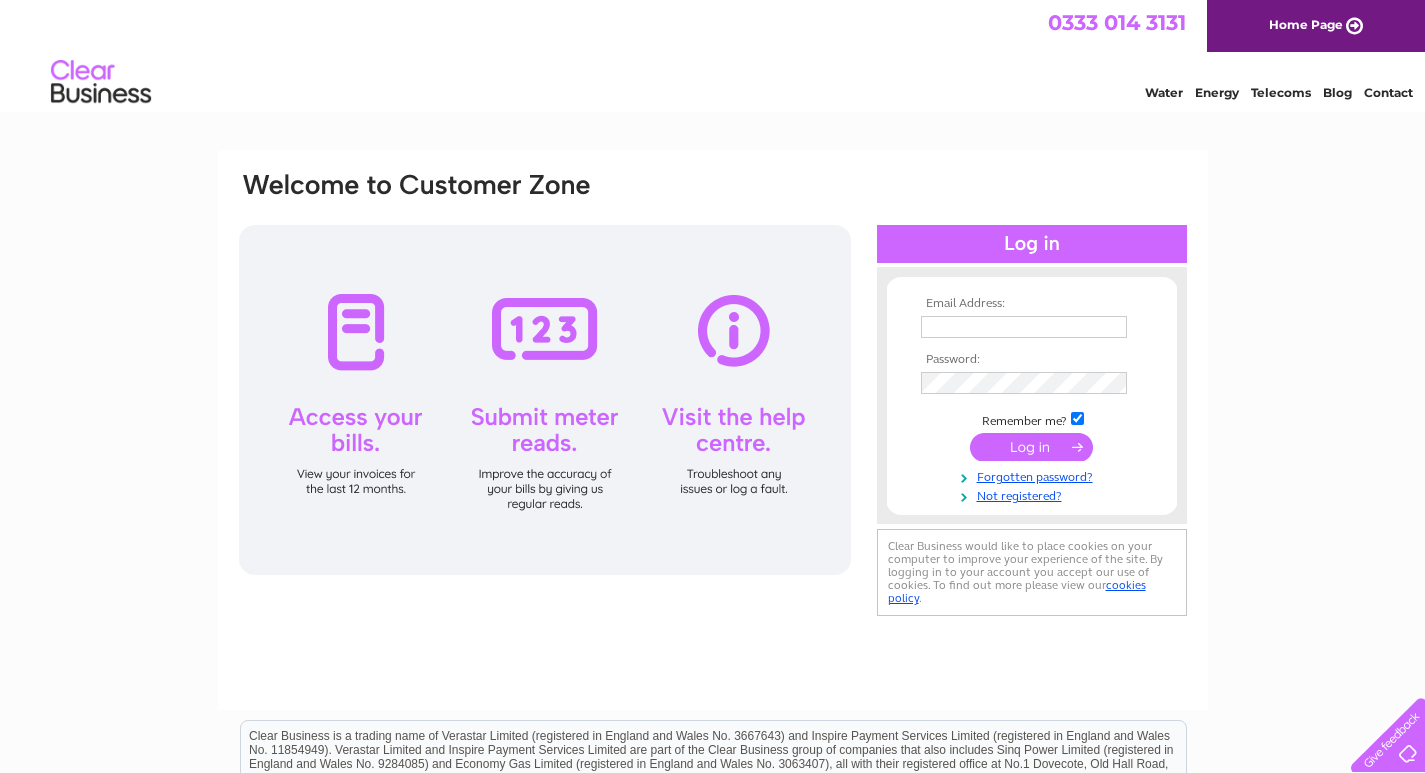 type on "cleddaupress@[EMAIL]" 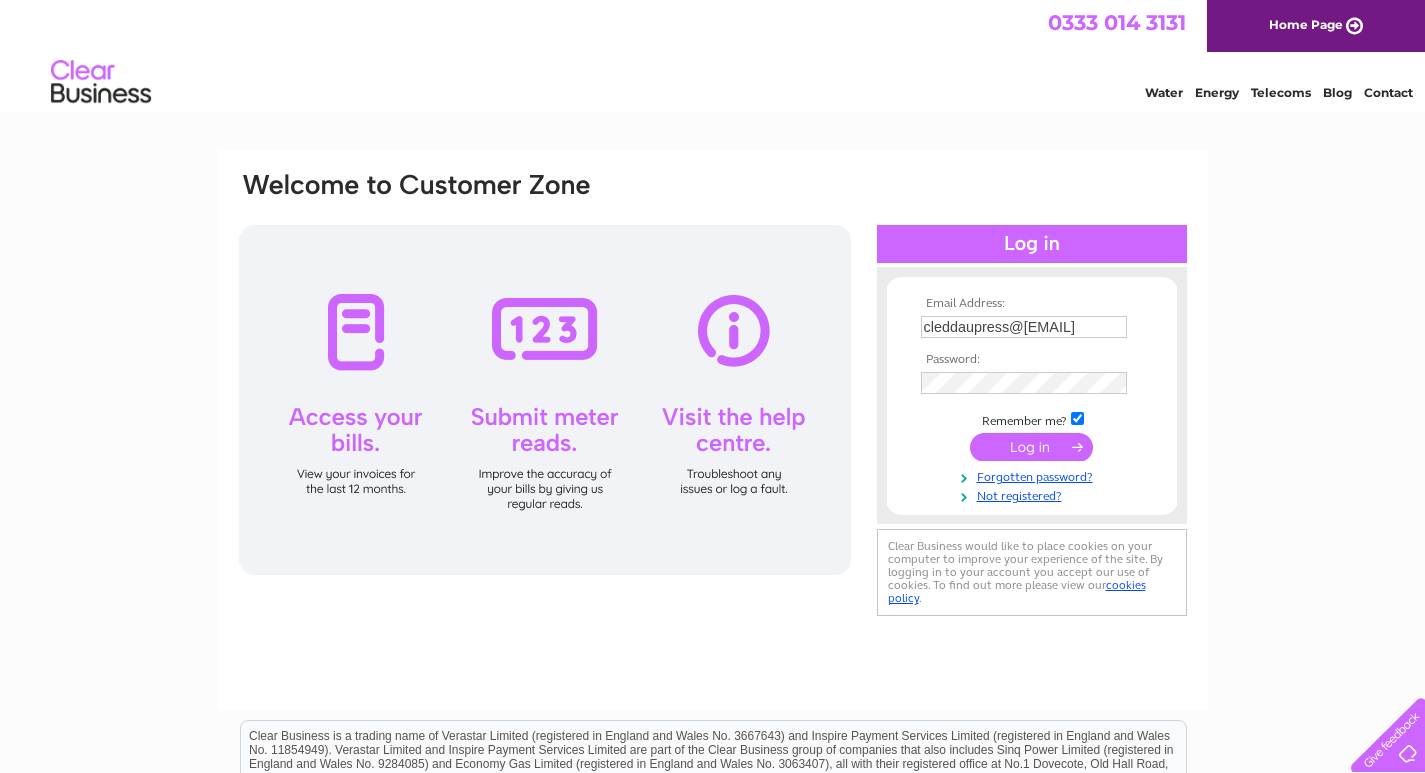 click at bounding box center (1031, 447) 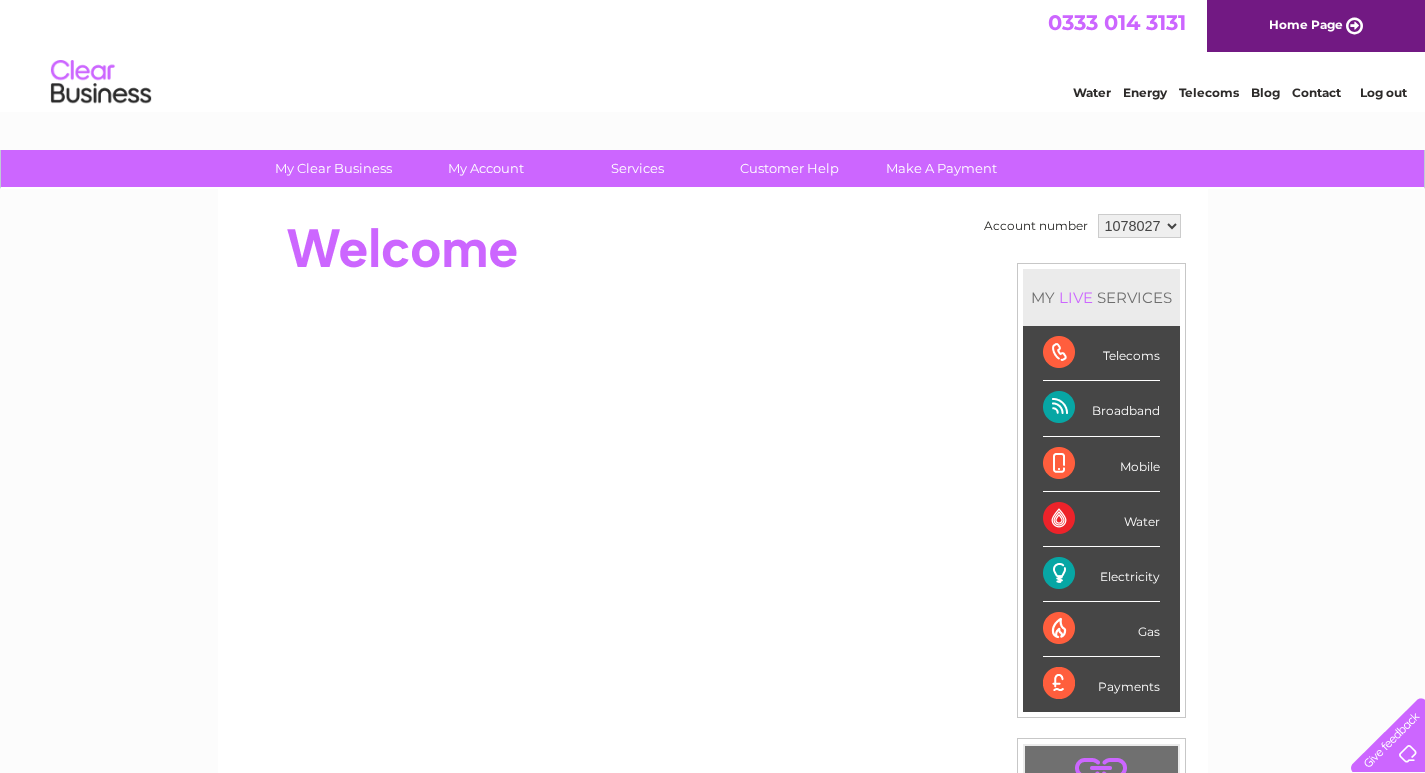 scroll, scrollTop: 0, scrollLeft: 0, axis: both 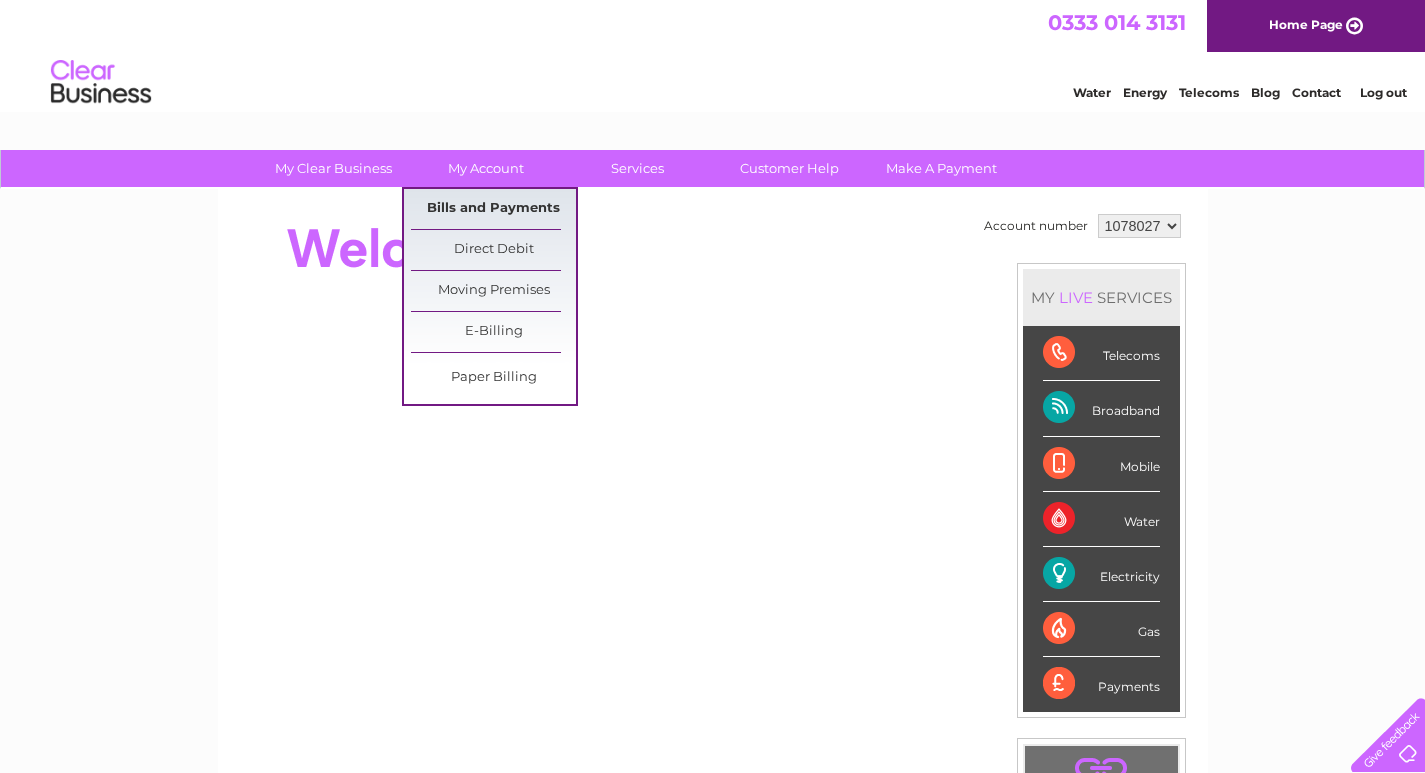 click on "Bills and Payments" at bounding box center (493, 209) 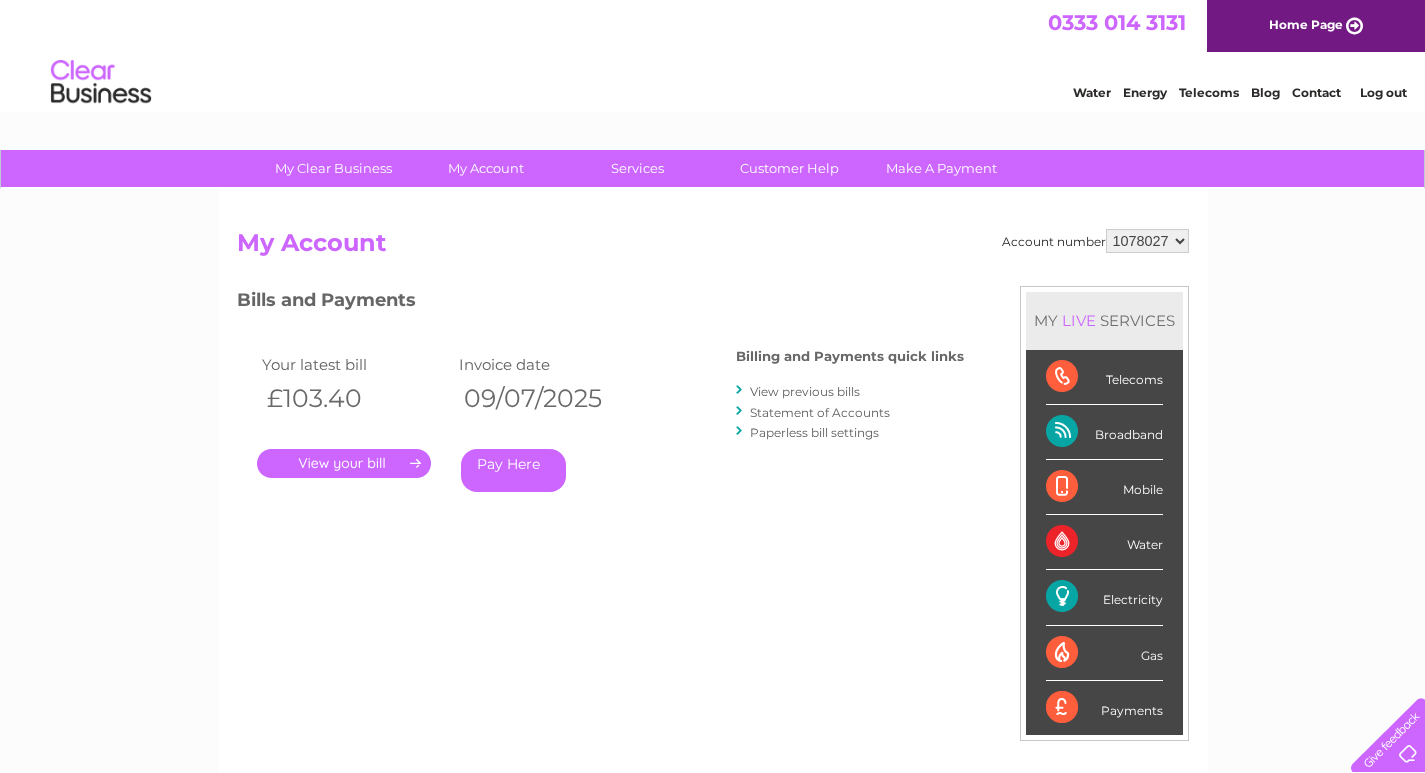 scroll, scrollTop: 0, scrollLeft: 0, axis: both 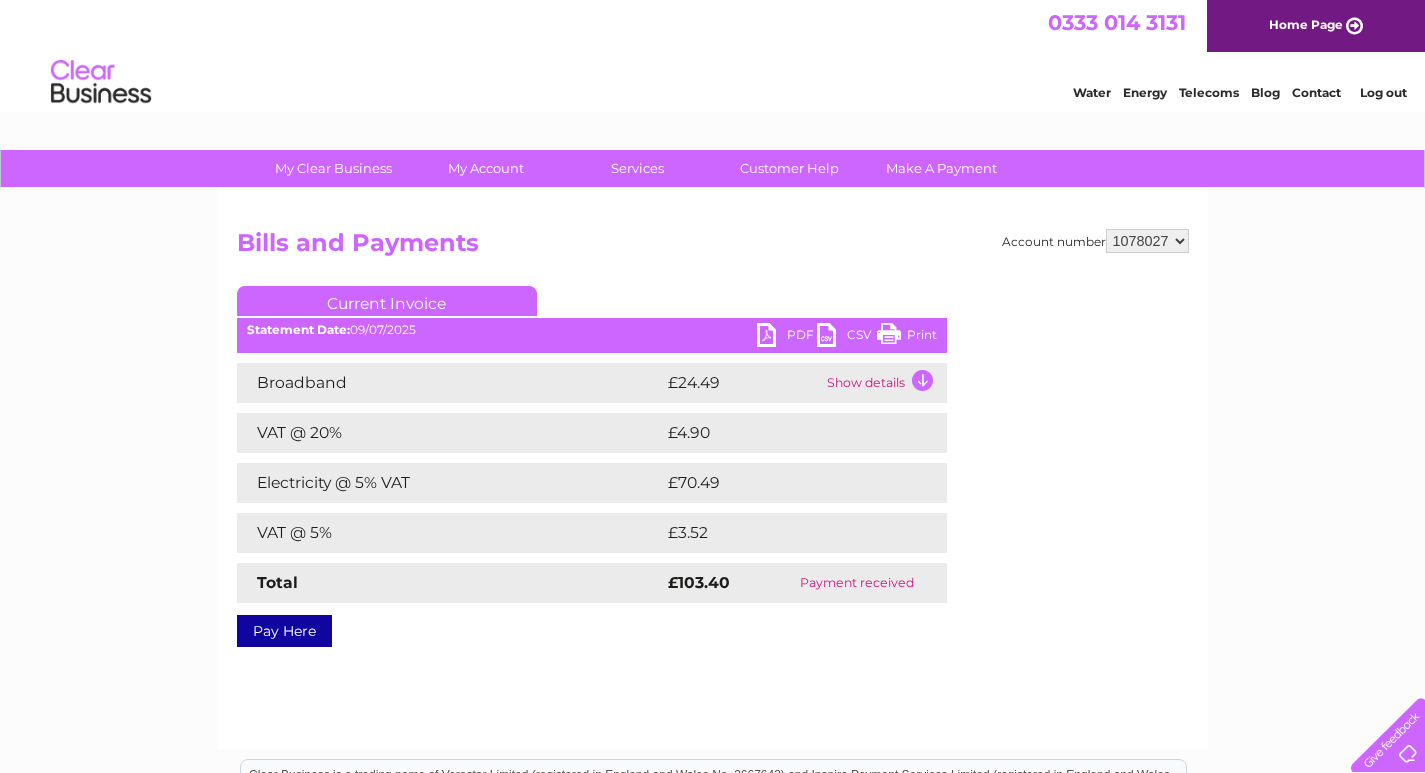 click on "PDF" at bounding box center (787, 337) 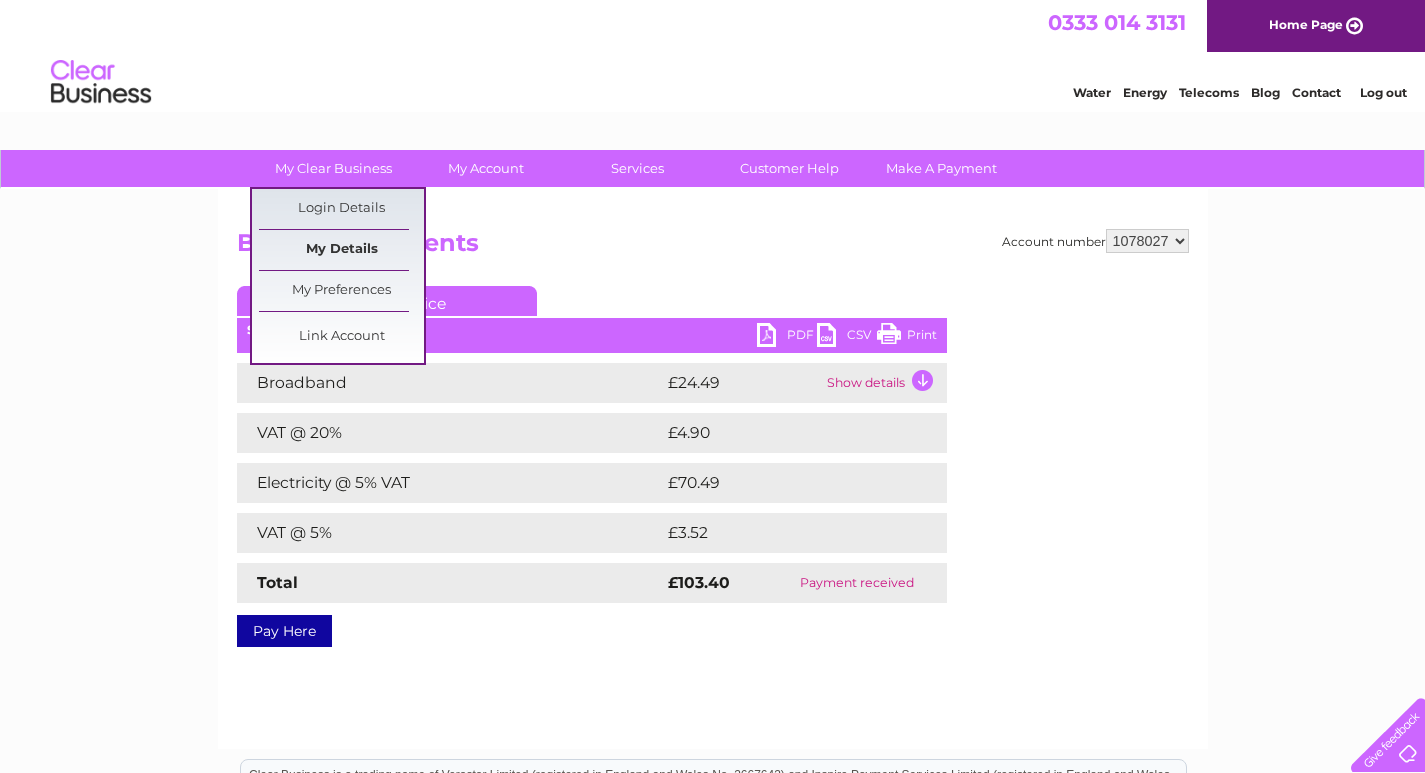 click on "My Details" at bounding box center [341, 250] 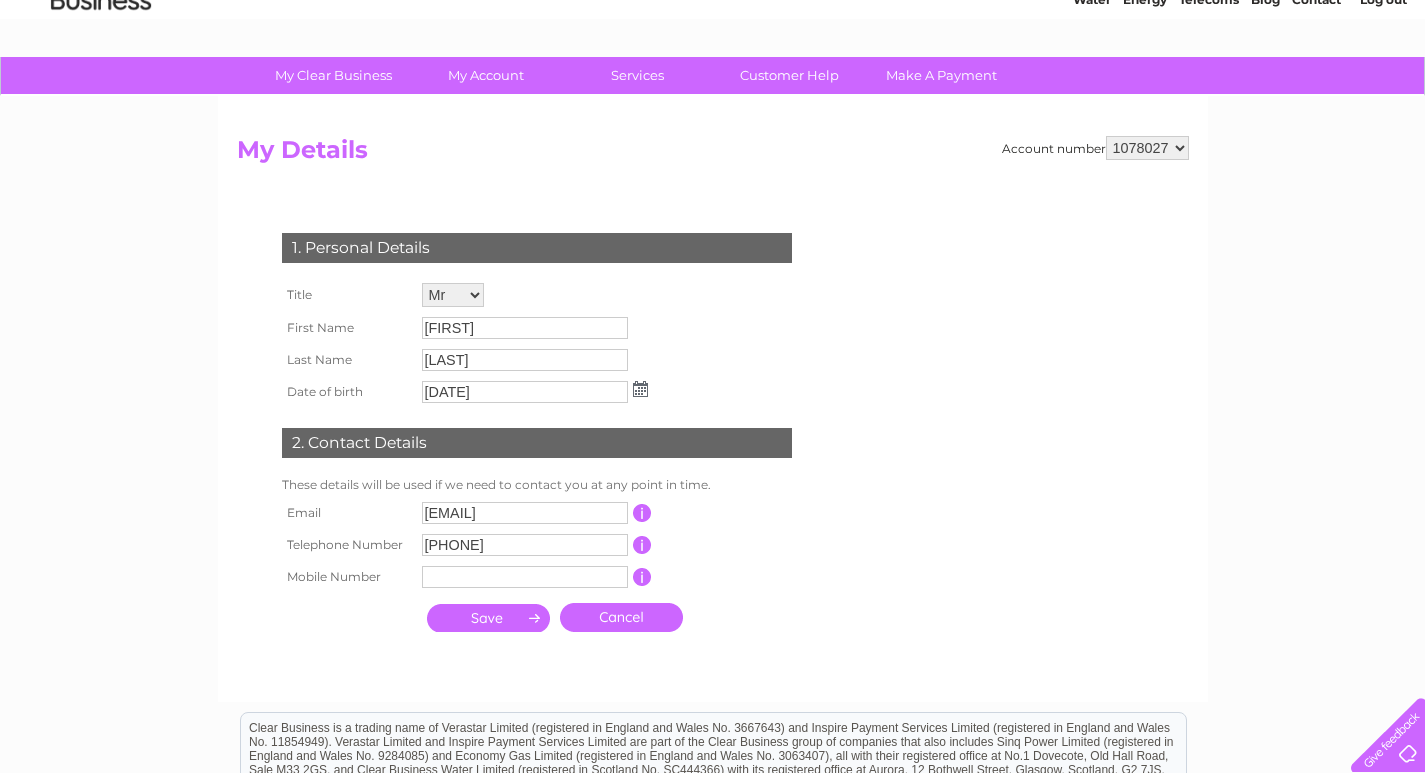 scroll, scrollTop: 0, scrollLeft: 0, axis: both 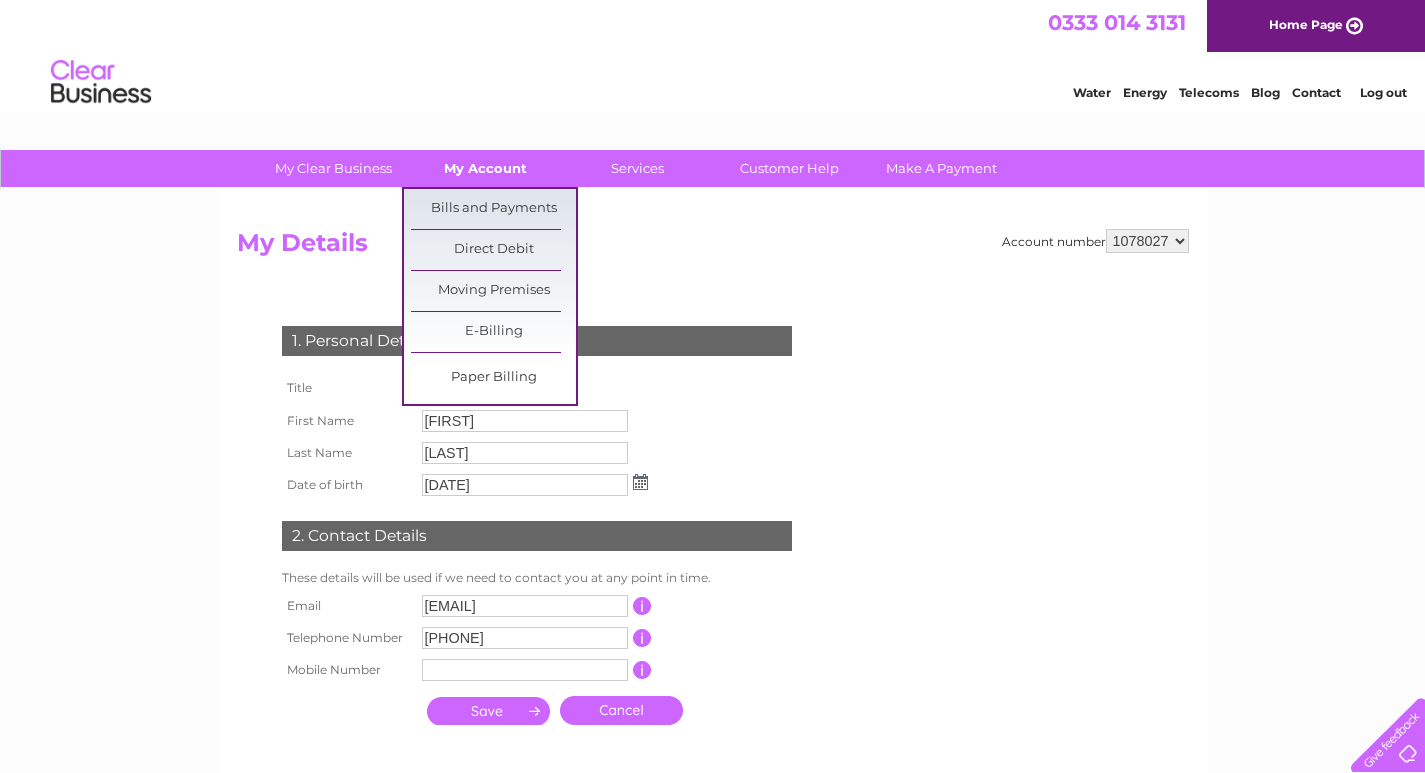 click on "My Account" at bounding box center (485, 168) 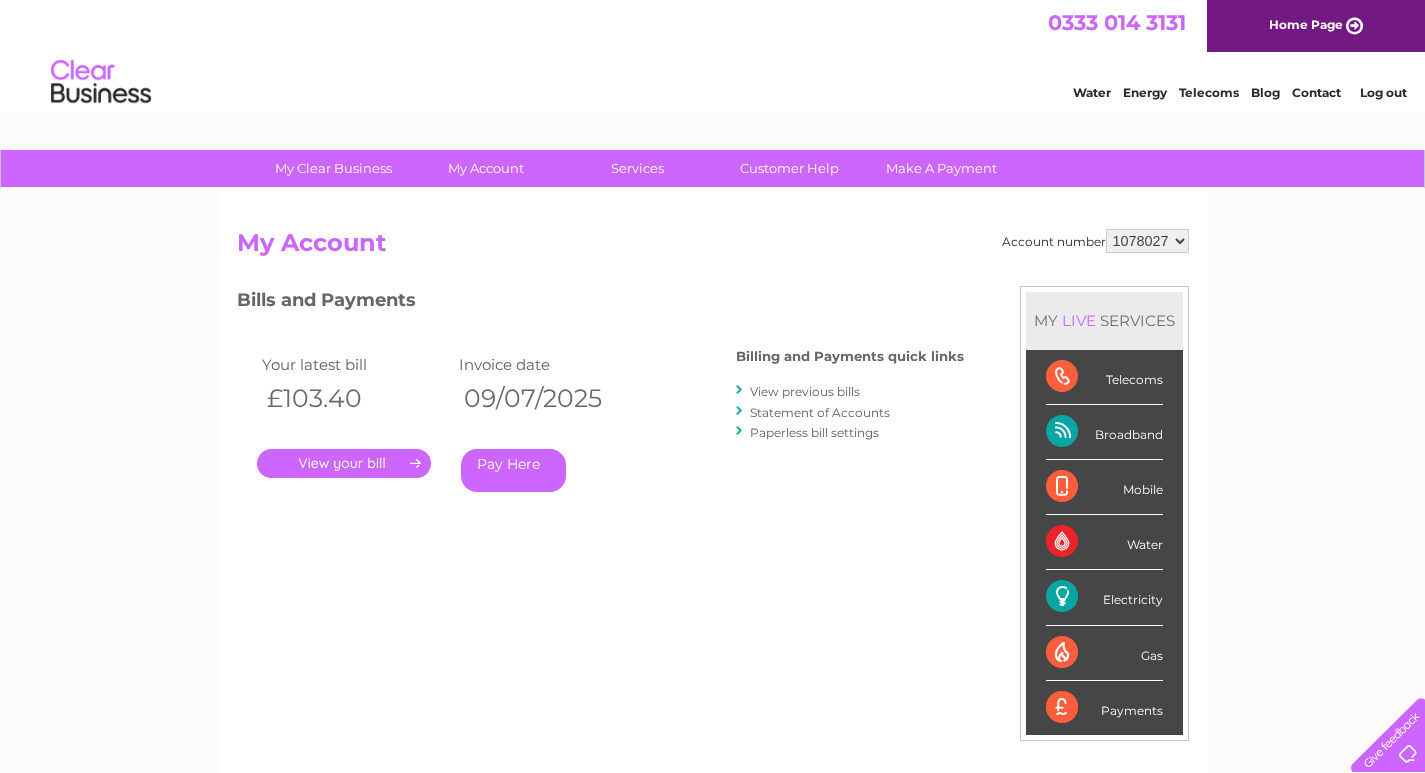 scroll, scrollTop: 0, scrollLeft: 0, axis: both 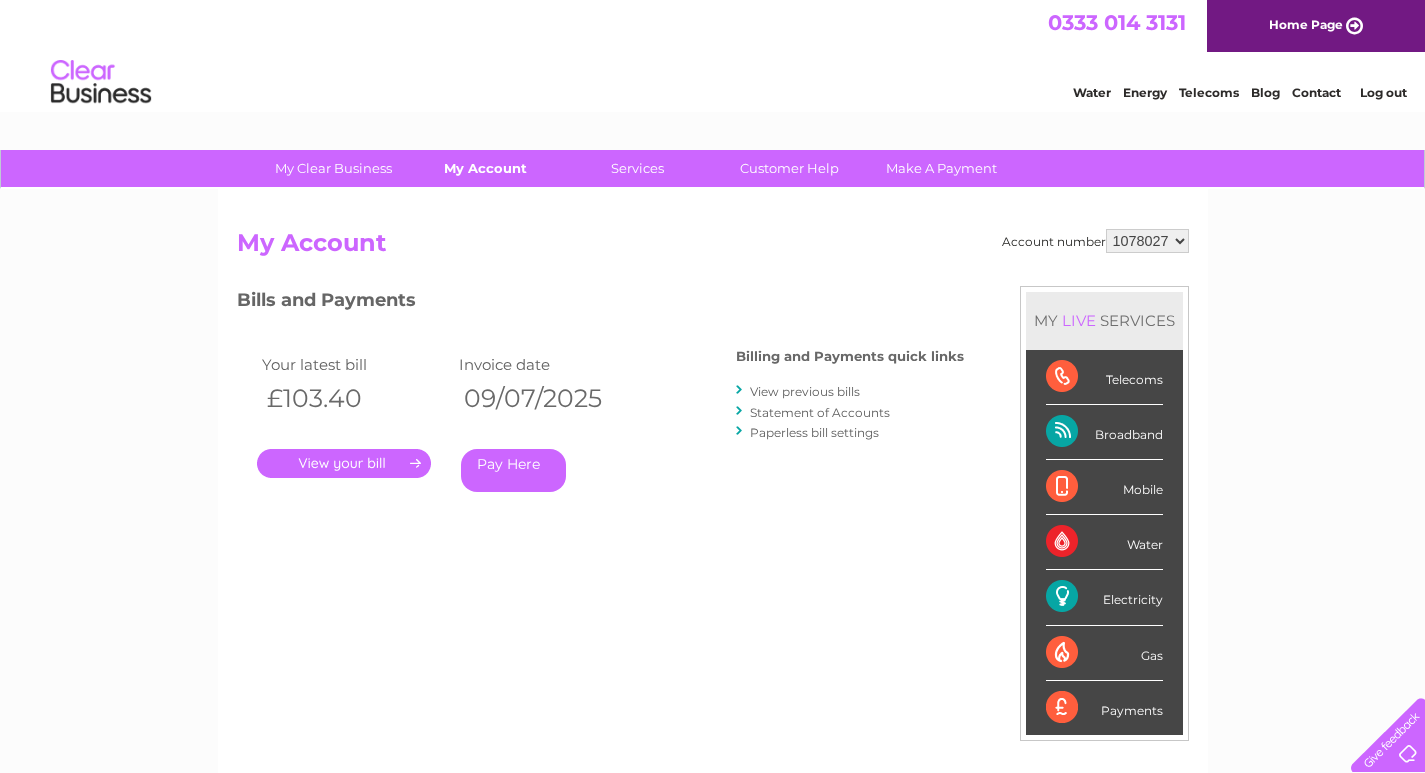 click on "My Account" at bounding box center [485, 168] 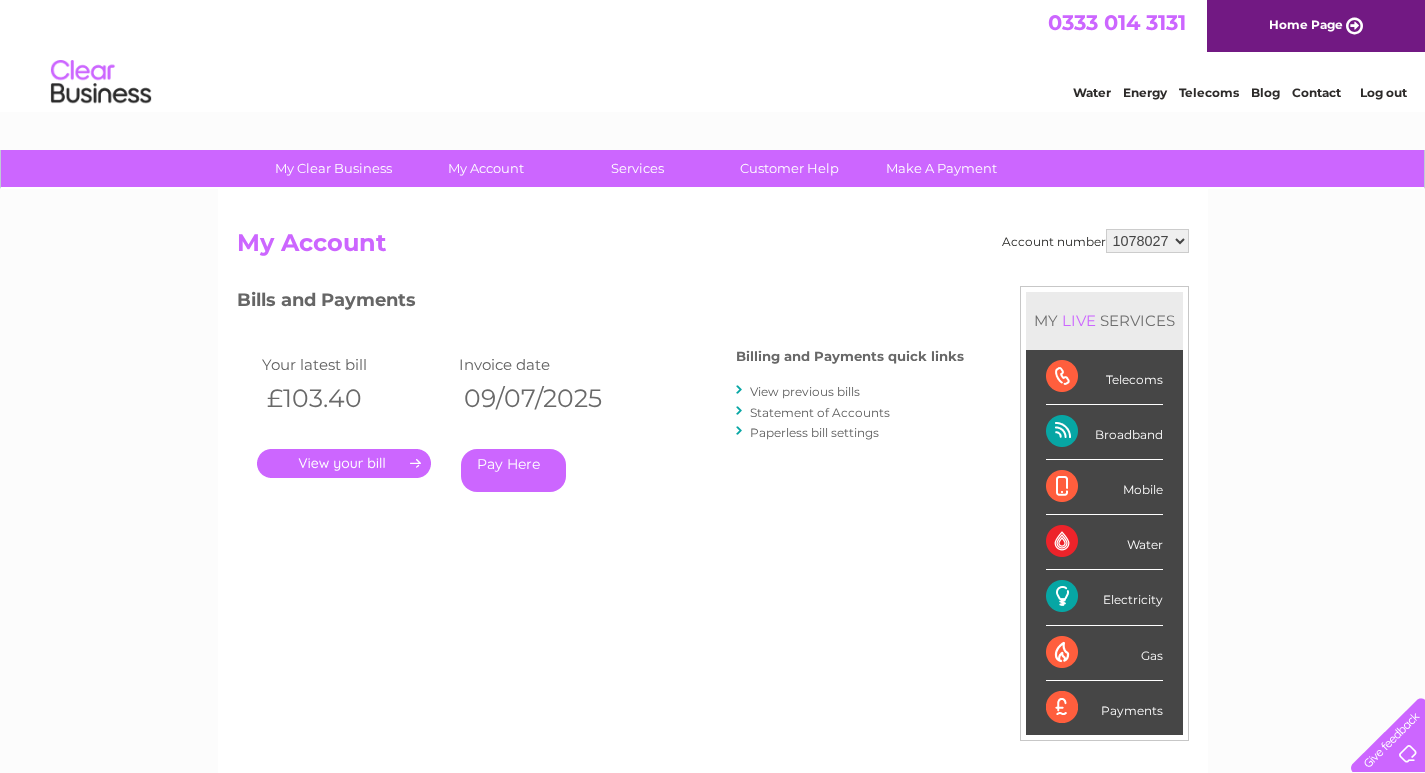 scroll, scrollTop: 0, scrollLeft: 0, axis: both 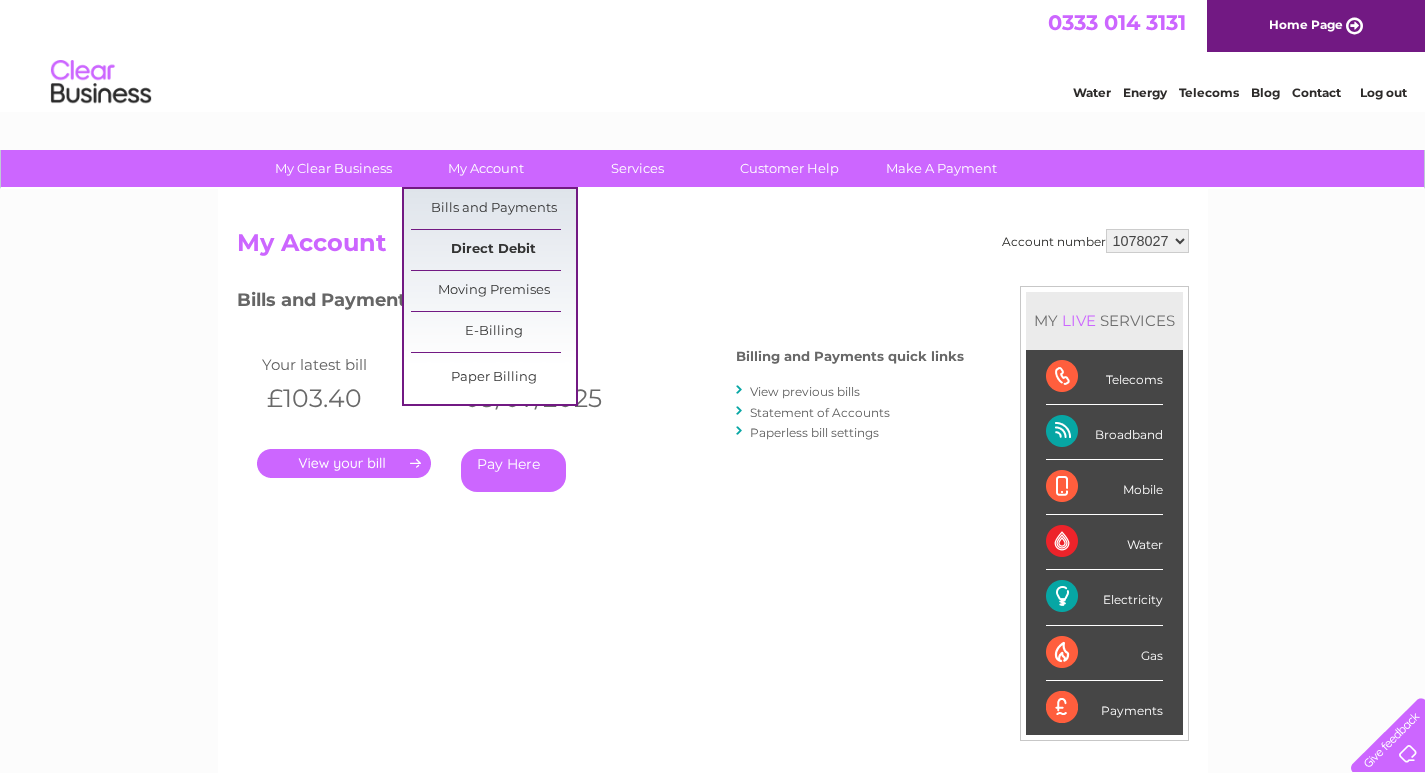 click on "Direct Debit" at bounding box center [493, 250] 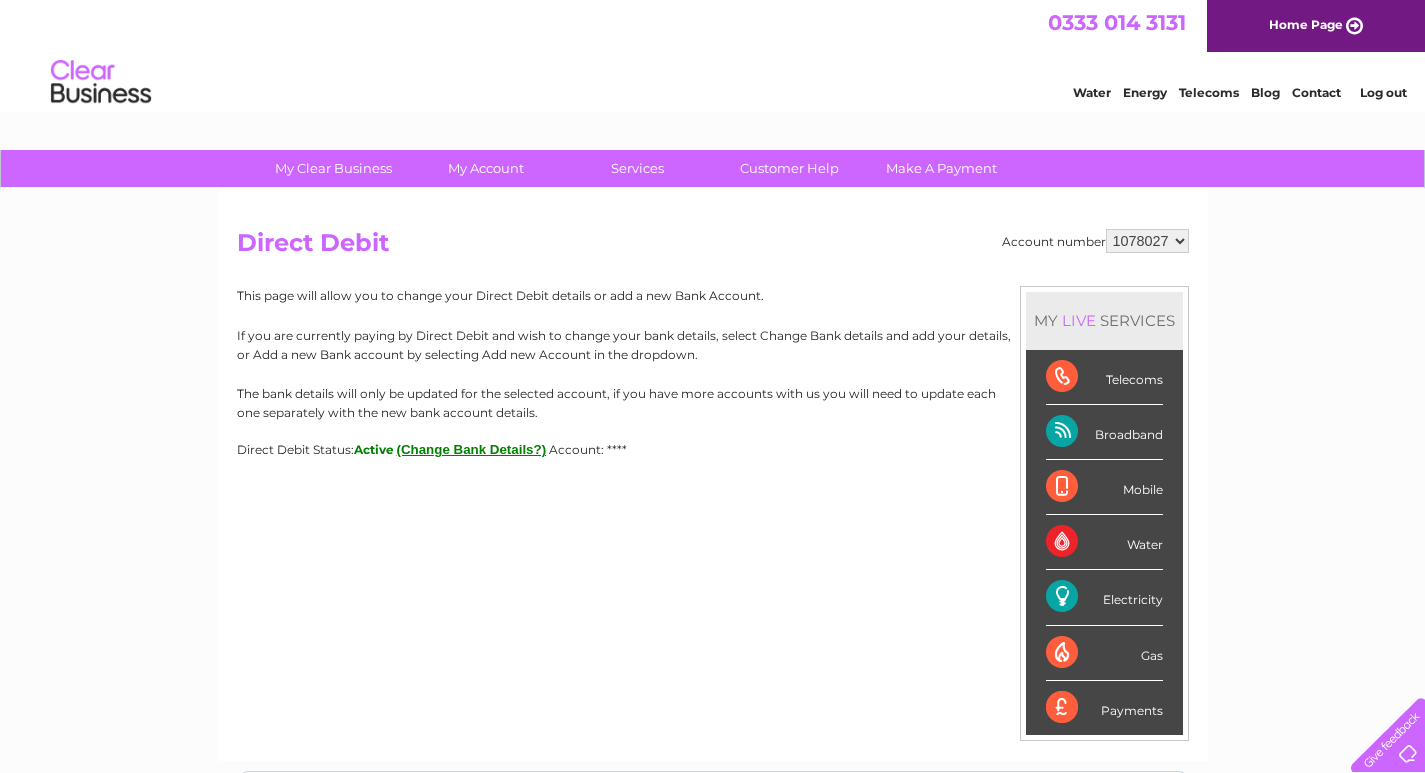 scroll, scrollTop: 0, scrollLeft: 0, axis: both 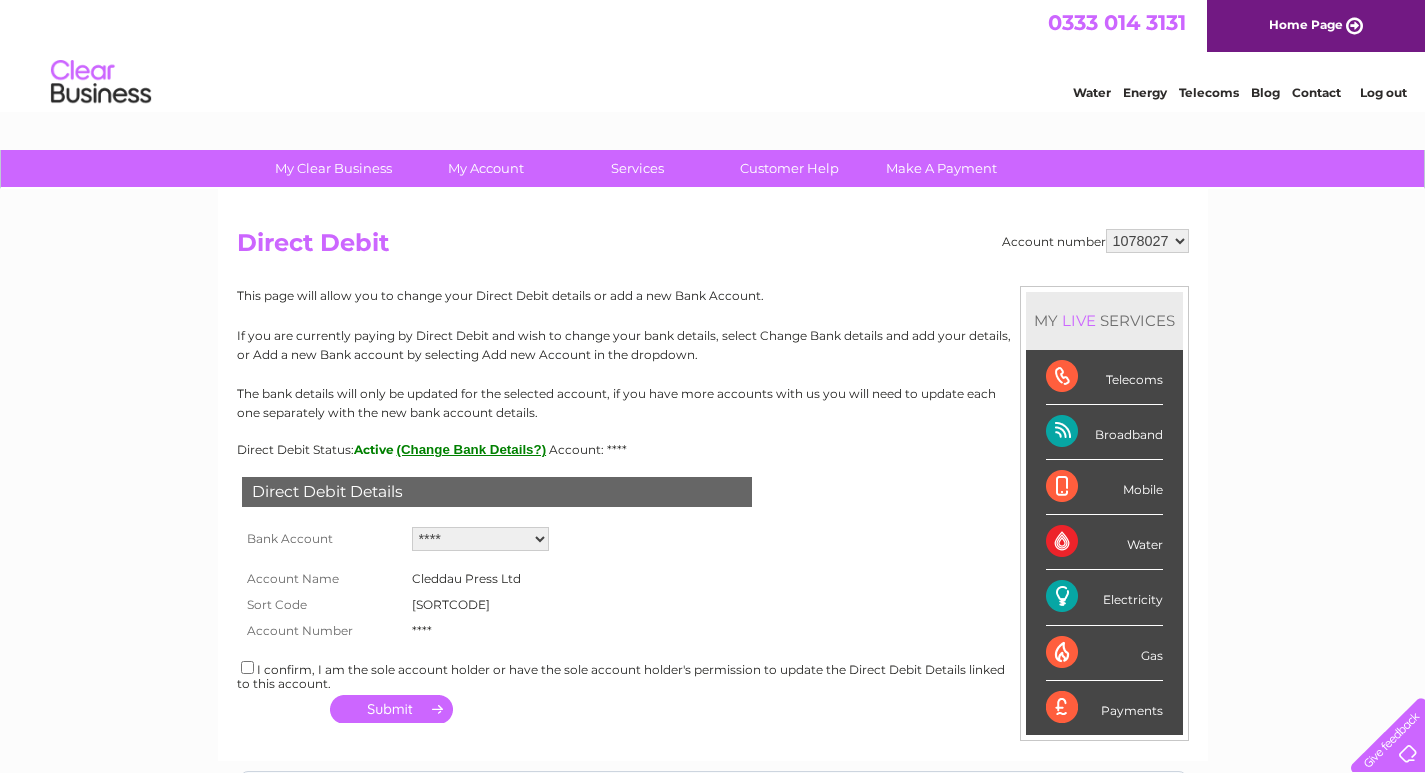 drag, startPoint x: 471, startPoint y: 631, endPoint x: 410, endPoint y: 609, distance: 64.84597 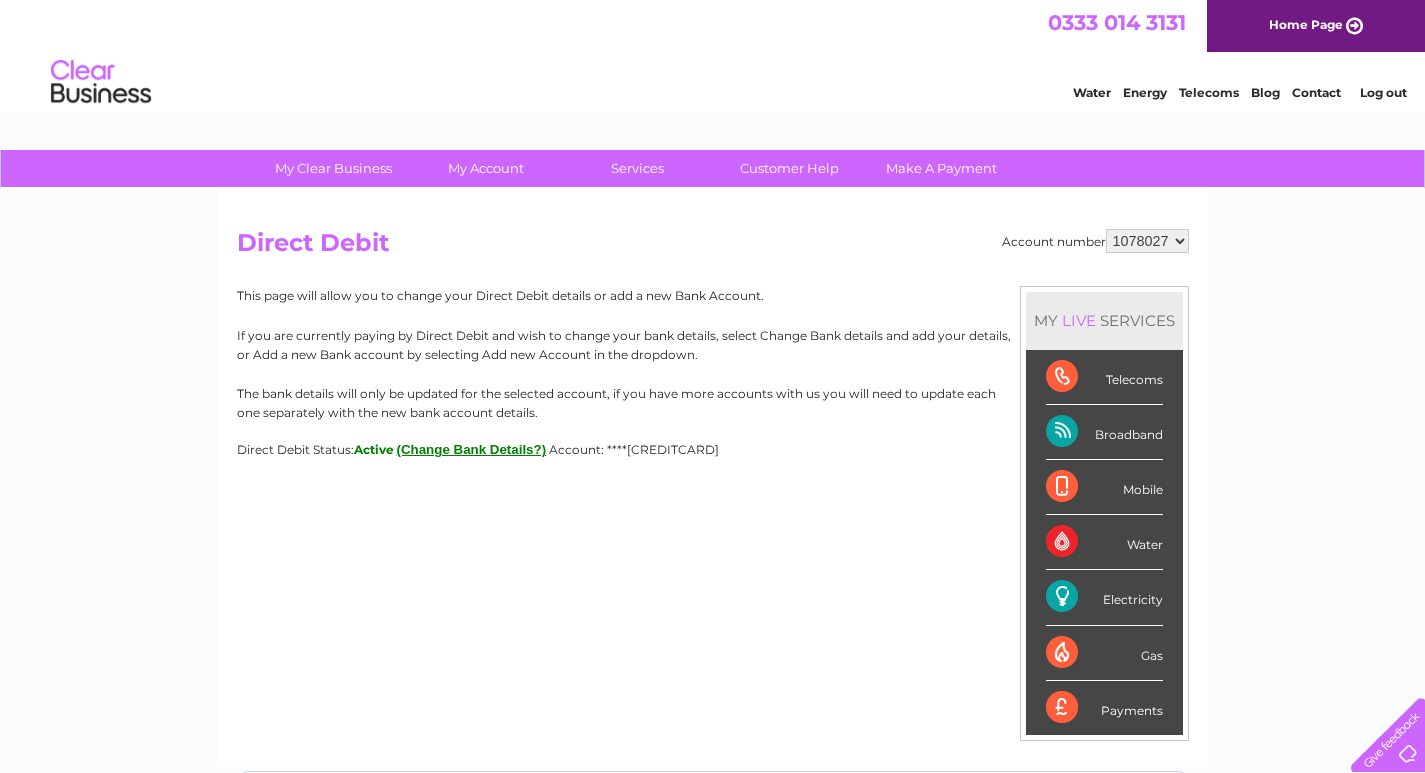 scroll, scrollTop: 0, scrollLeft: 0, axis: both 